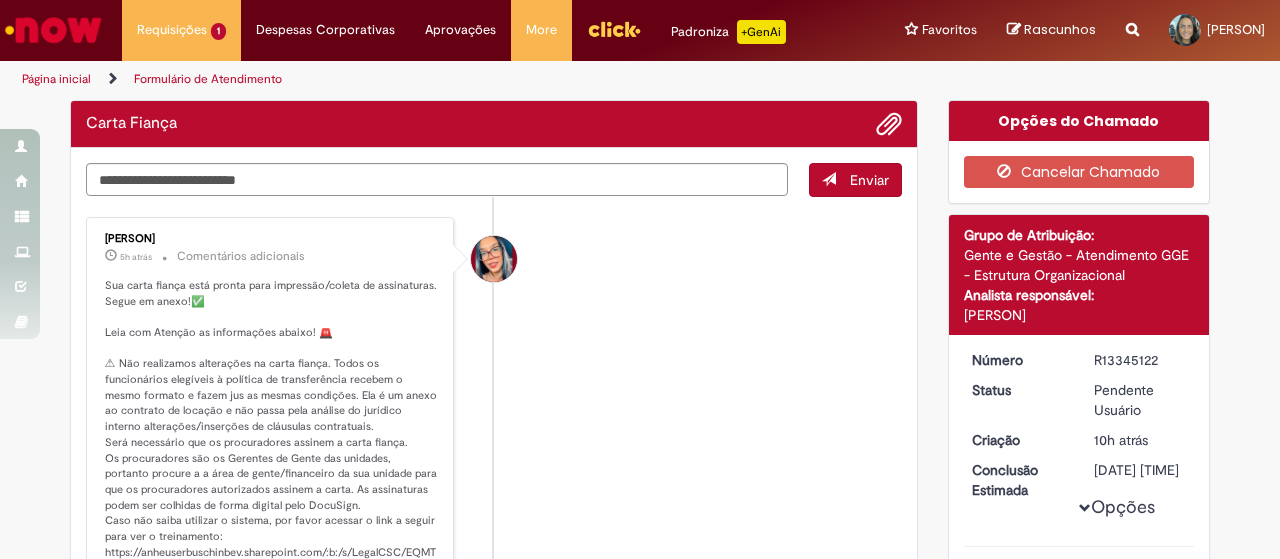 scroll, scrollTop: 0, scrollLeft: 0, axis: both 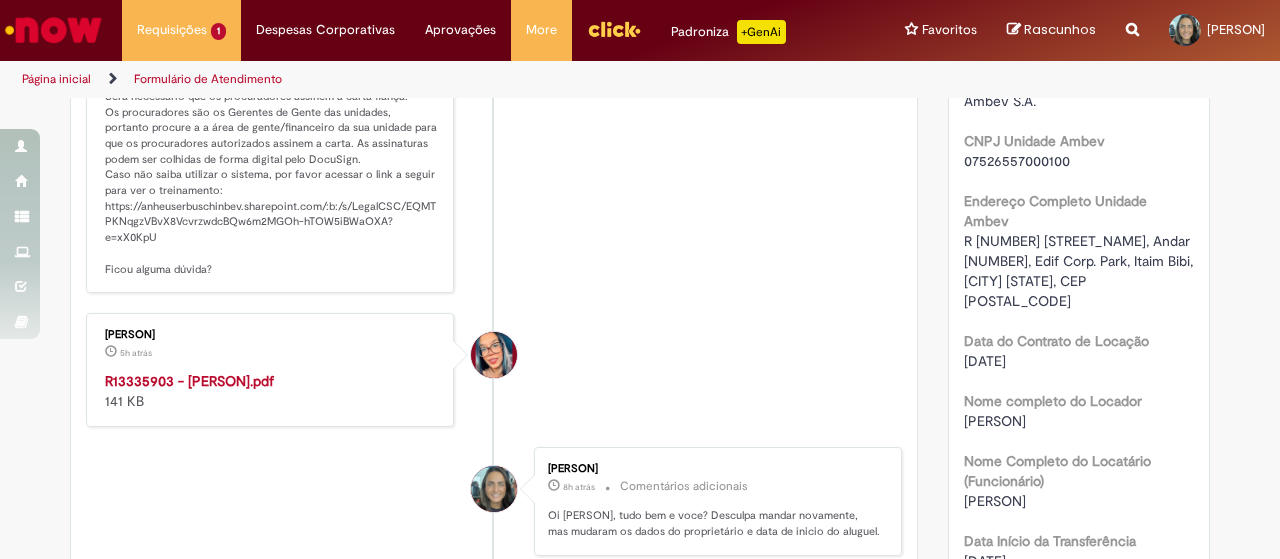 click on "R13335903 - MARIANA RECH.pdf" at bounding box center [189, 381] 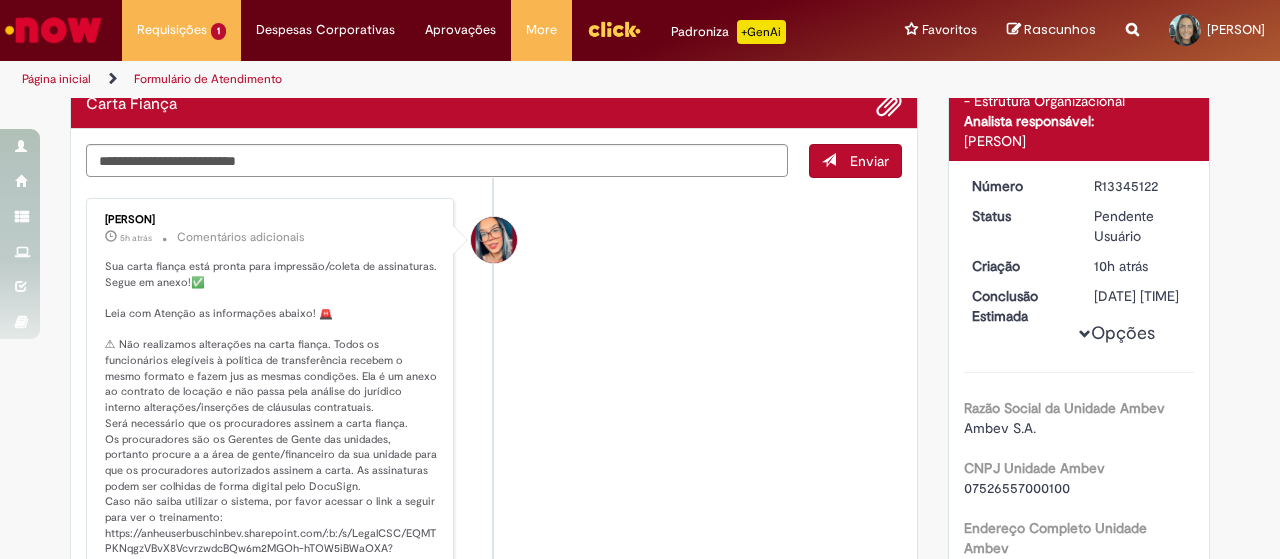 scroll, scrollTop: 132, scrollLeft: 0, axis: vertical 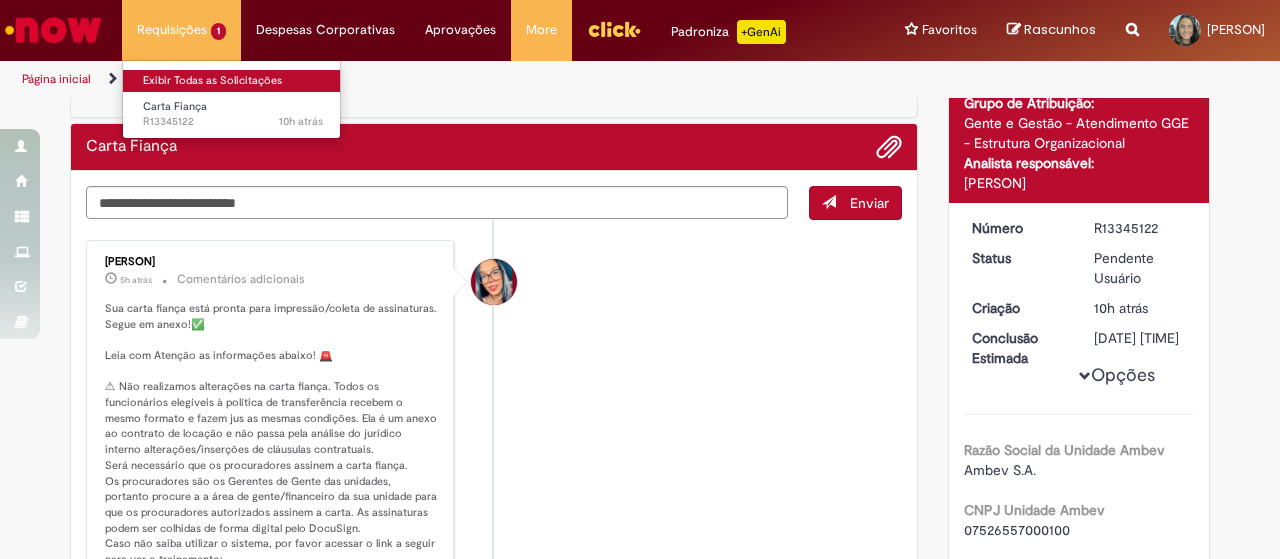 click on "Exibir Todas as Solicitações" at bounding box center [233, 81] 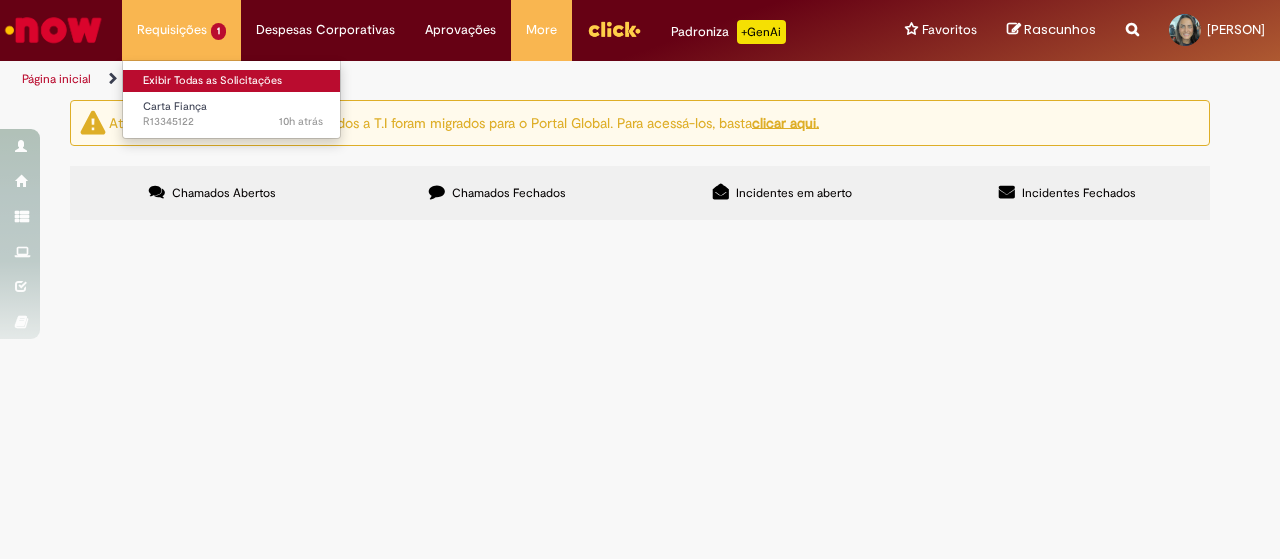 scroll, scrollTop: 0, scrollLeft: 0, axis: both 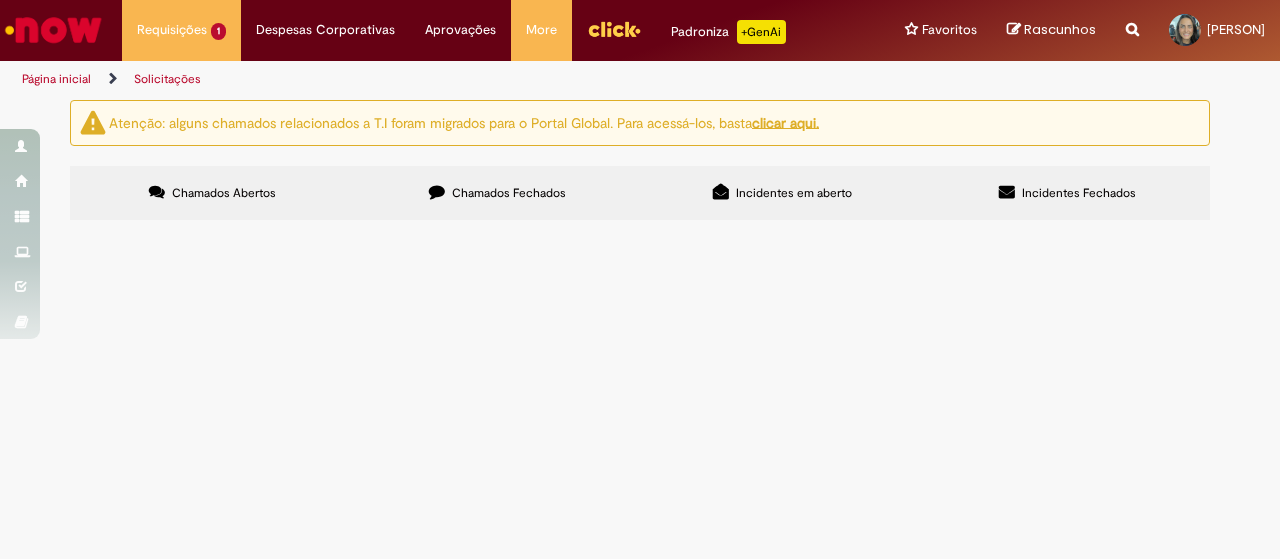 click at bounding box center [53, 30] 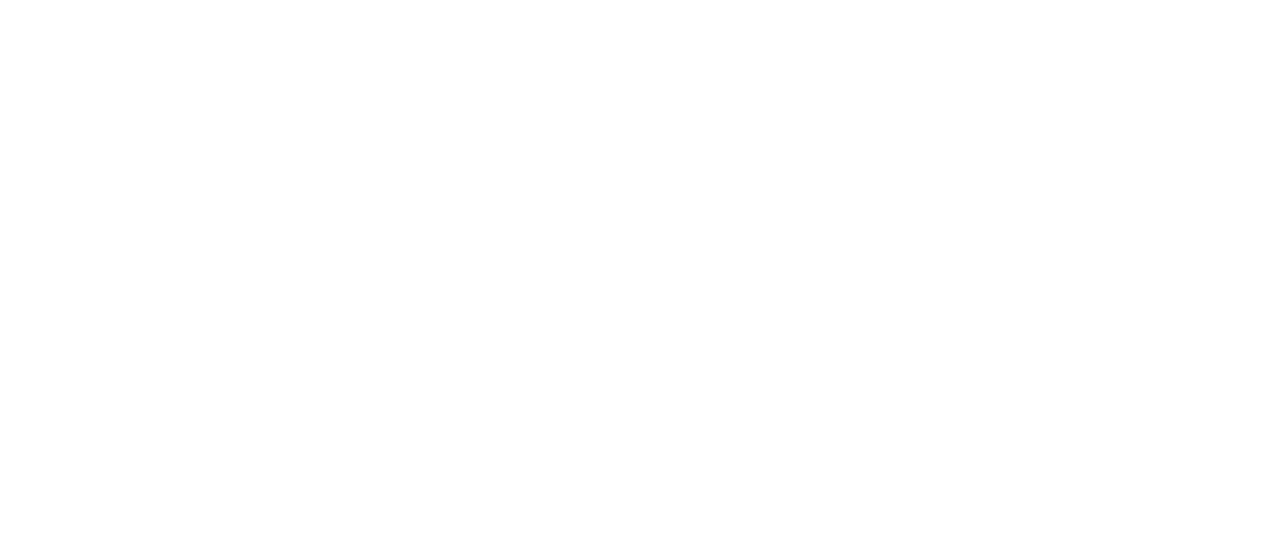 scroll, scrollTop: 0, scrollLeft: 0, axis: both 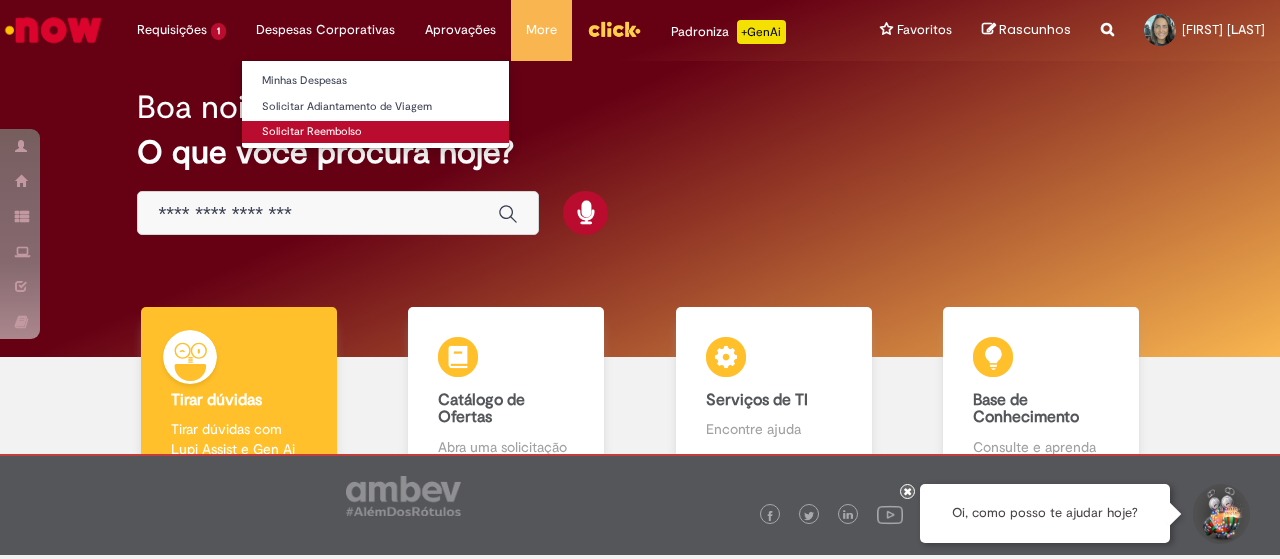 click on "Solicitar Reembolso" at bounding box center (375, 132) 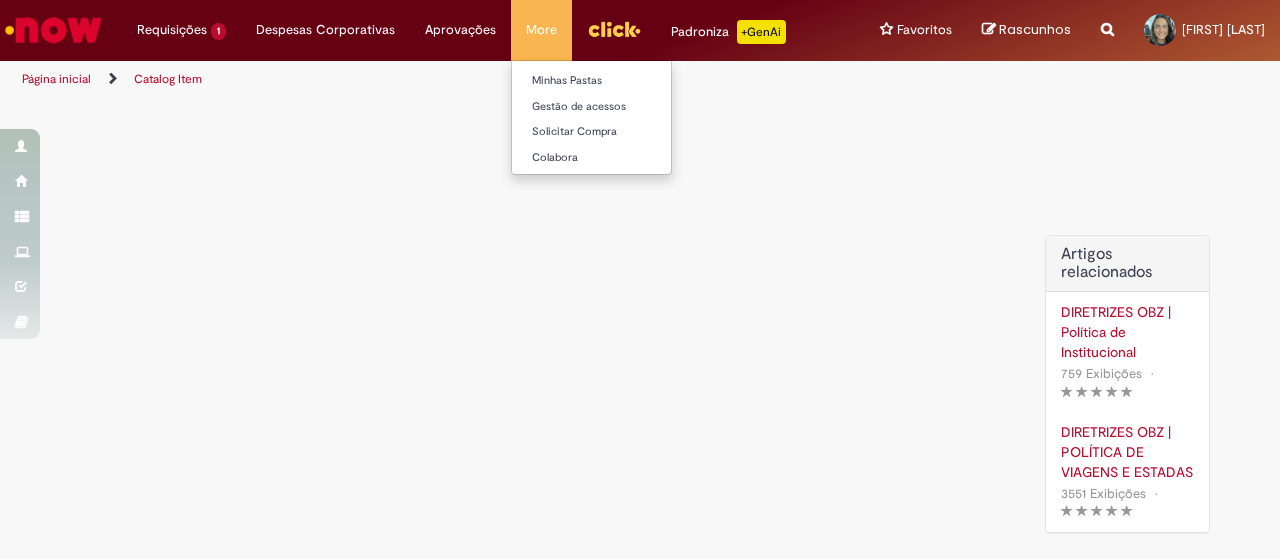 scroll, scrollTop: 0, scrollLeft: 0, axis: both 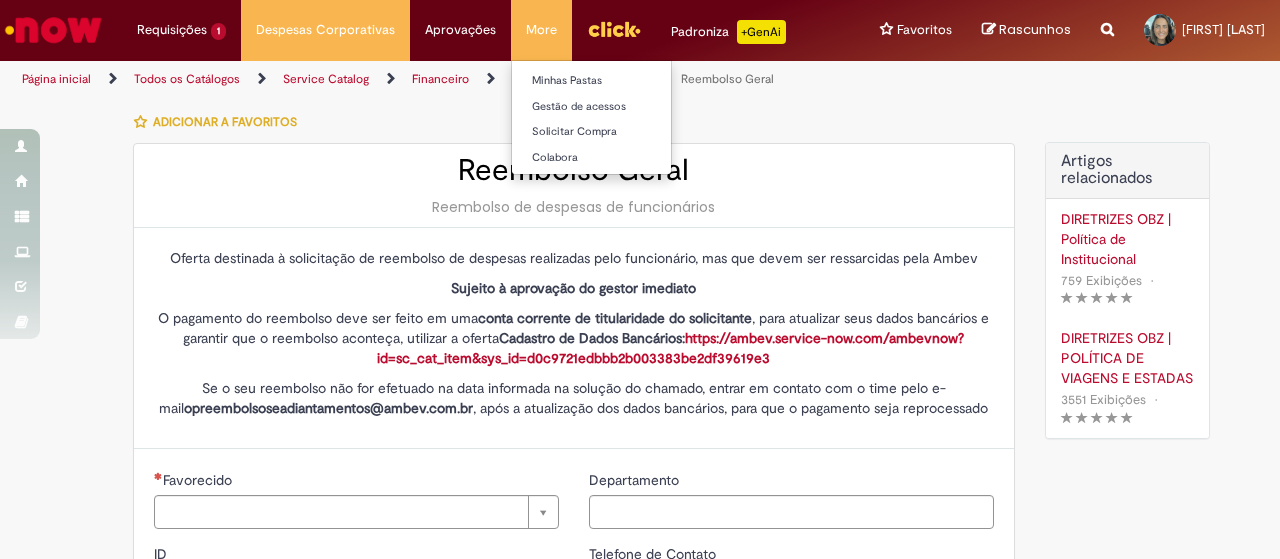type on "********" 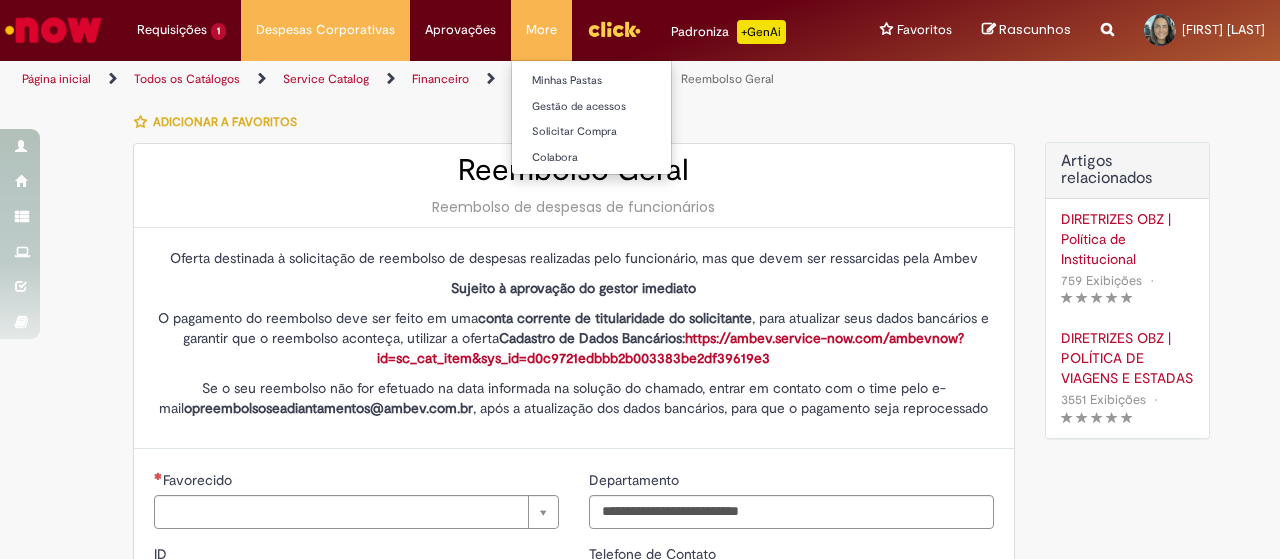 type on "**********" 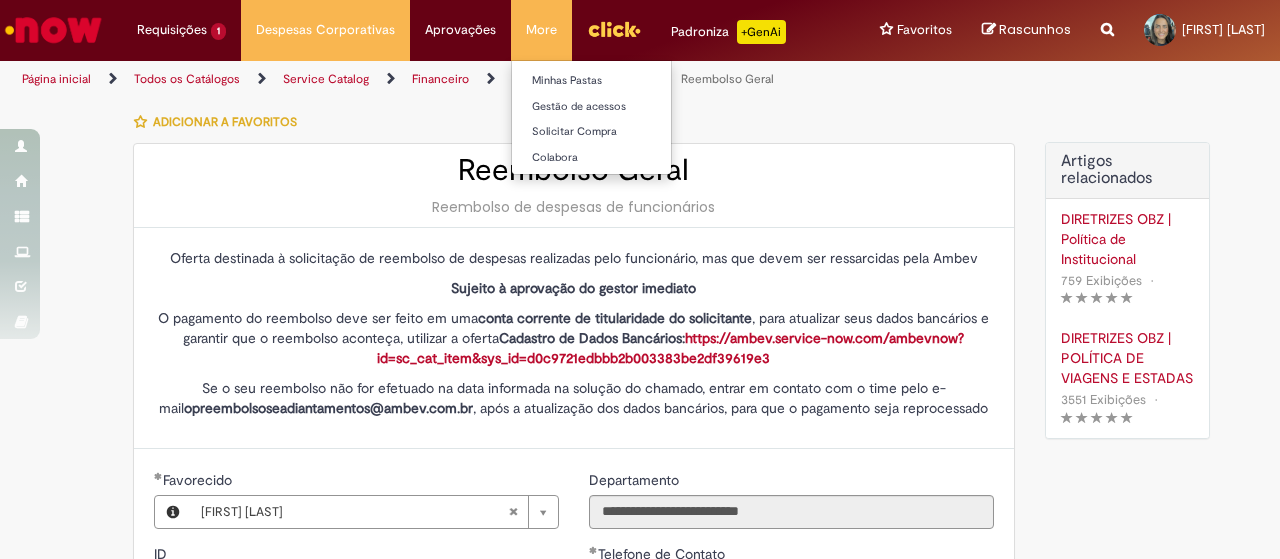 type on "**********" 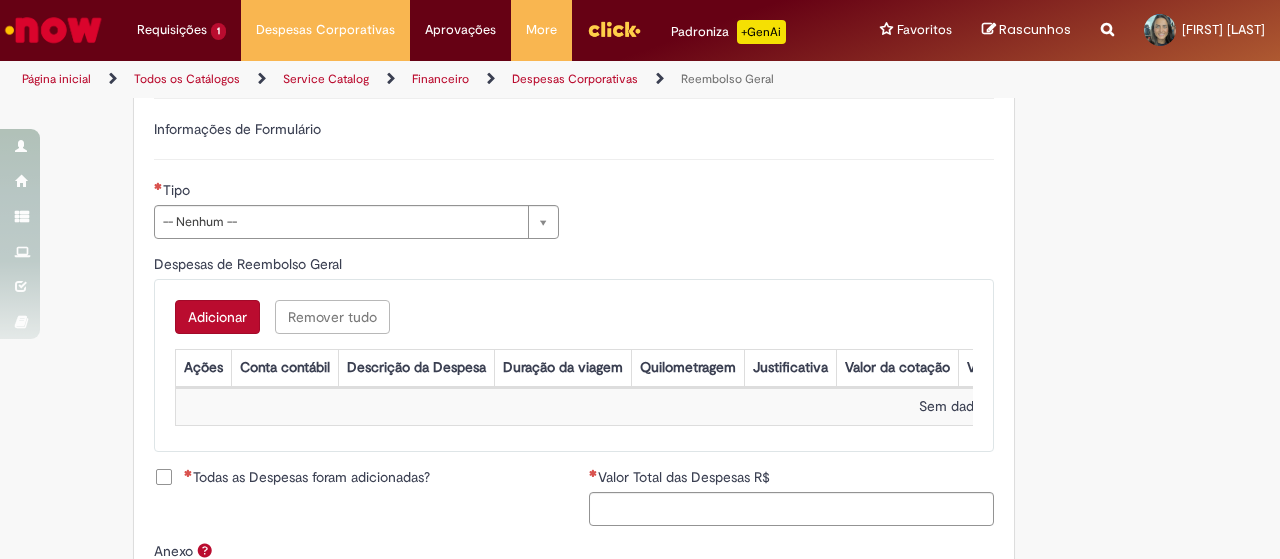 scroll, scrollTop: 689, scrollLeft: 0, axis: vertical 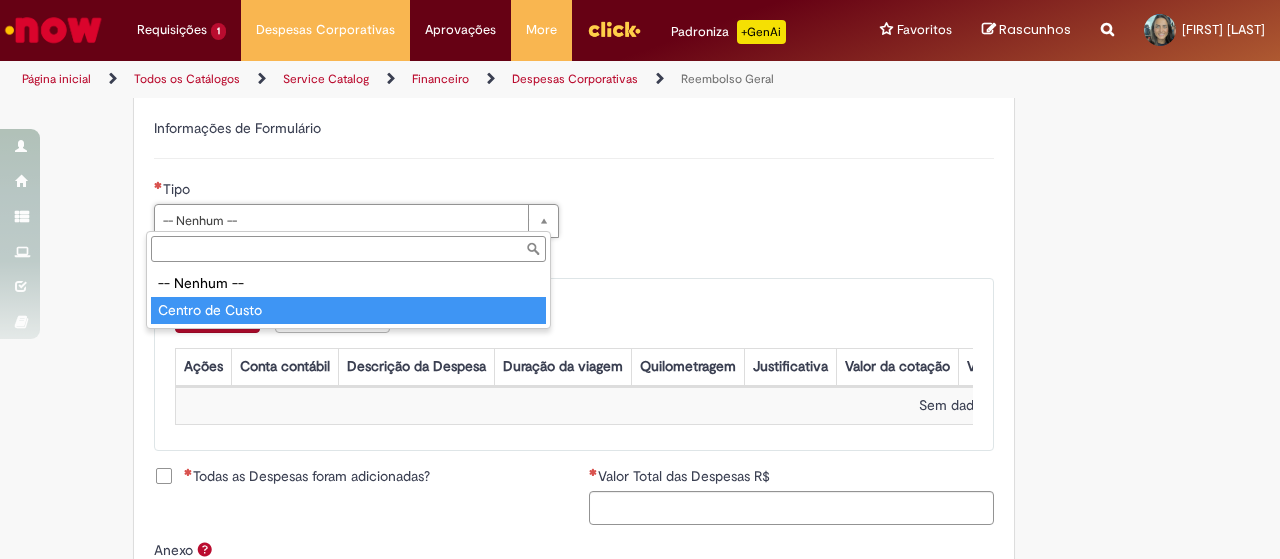 type on "**********" 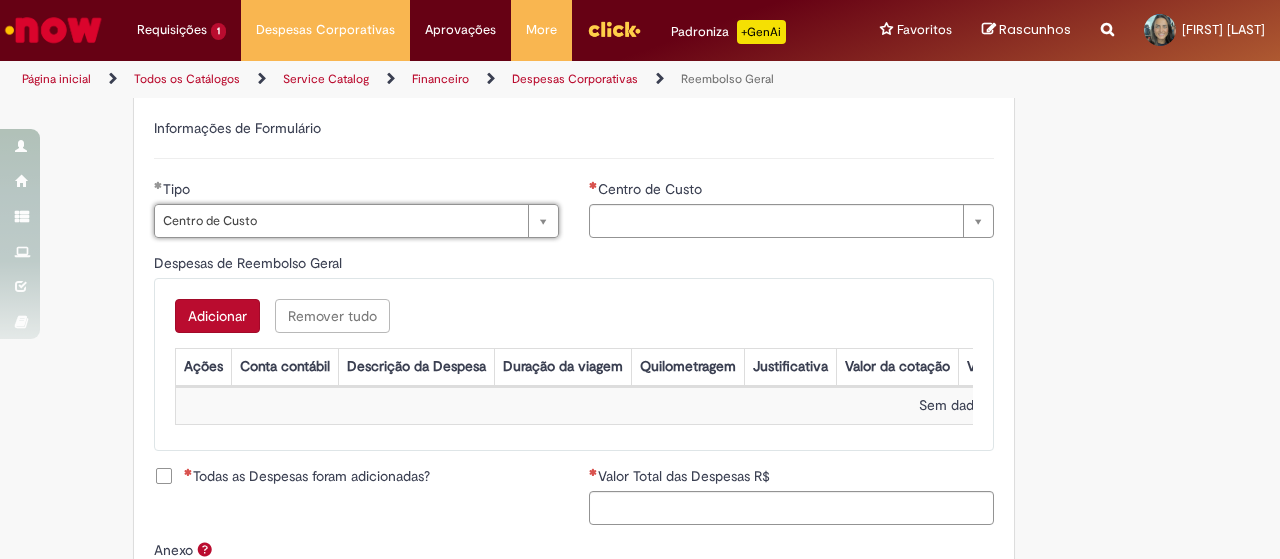 type on "**********" 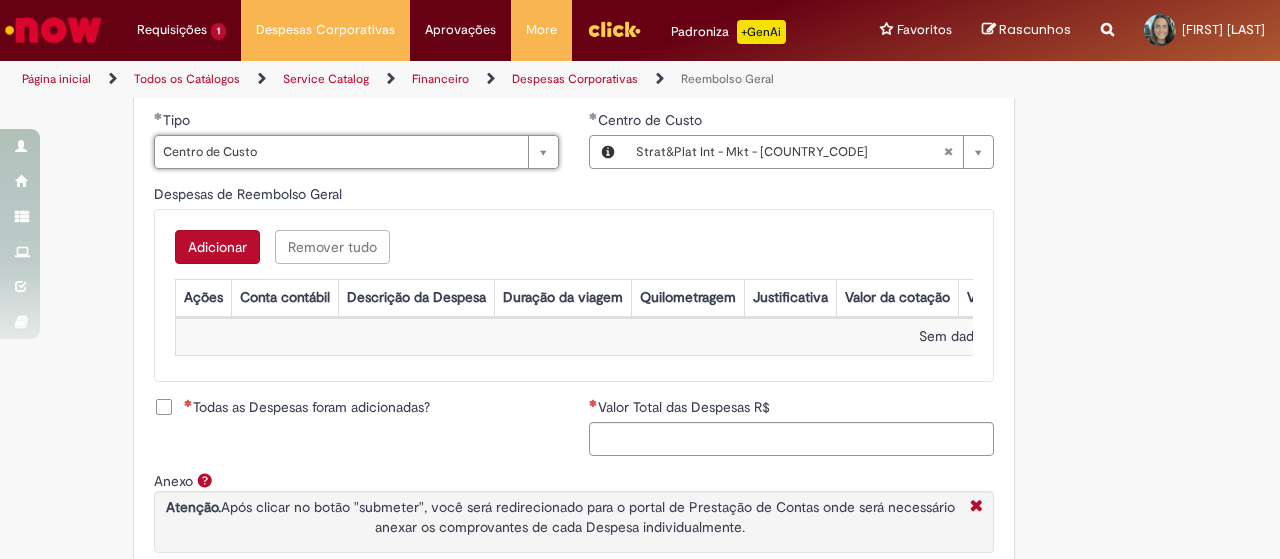 scroll, scrollTop: 760, scrollLeft: 0, axis: vertical 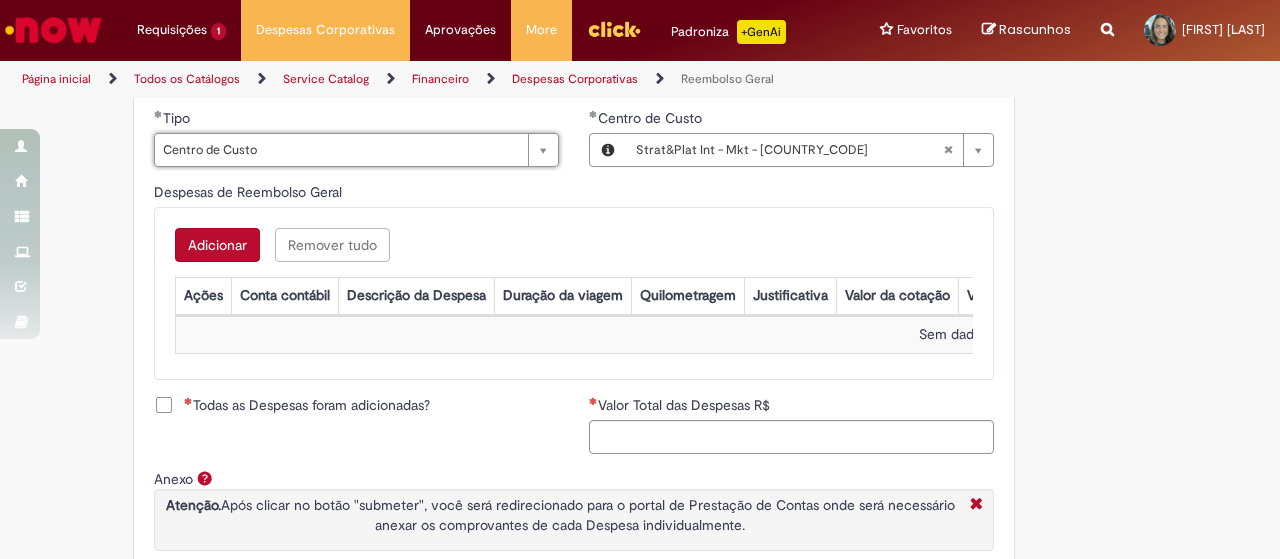click on "Adicionar" at bounding box center [217, 245] 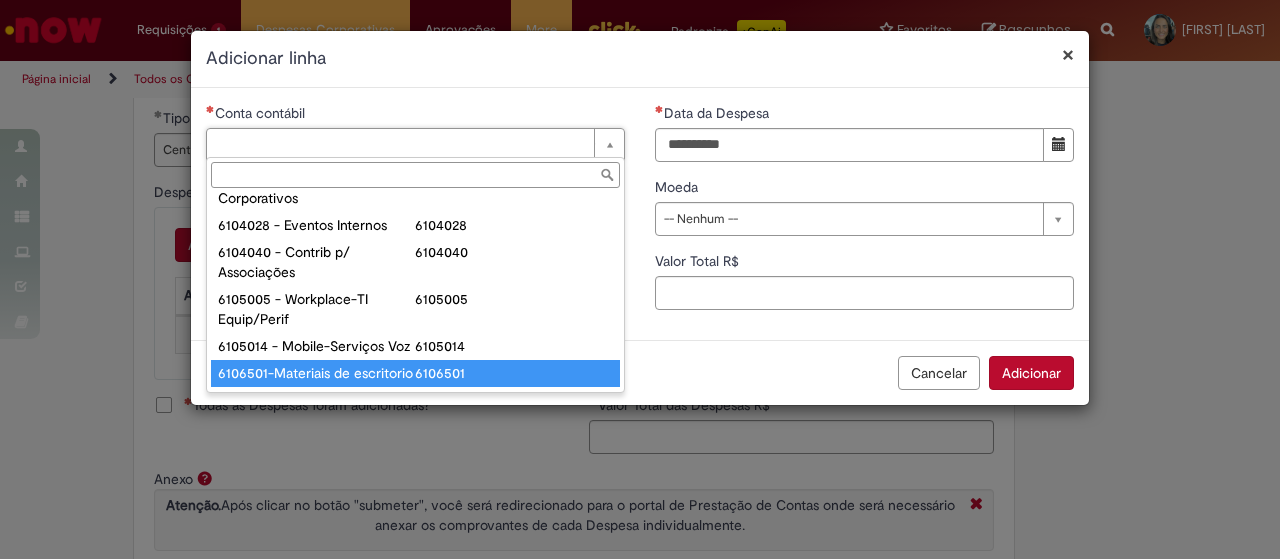 scroll, scrollTop: 1065, scrollLeft: 0, axis: vertical 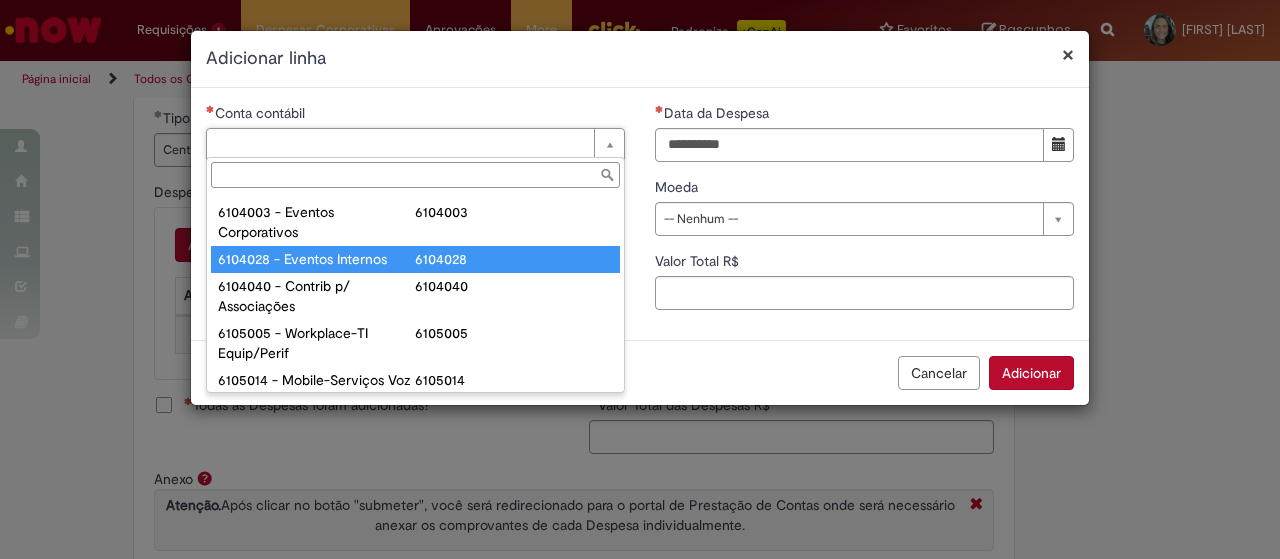 type on "**********" 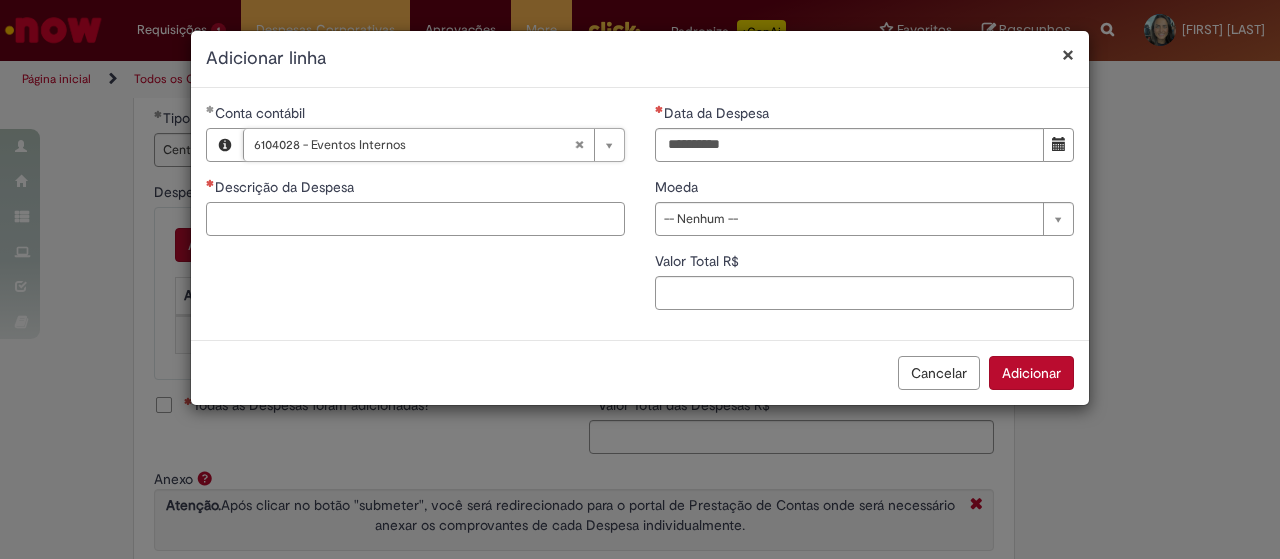 click on "Descrição da Despesa" at bounding box center (415, 219) 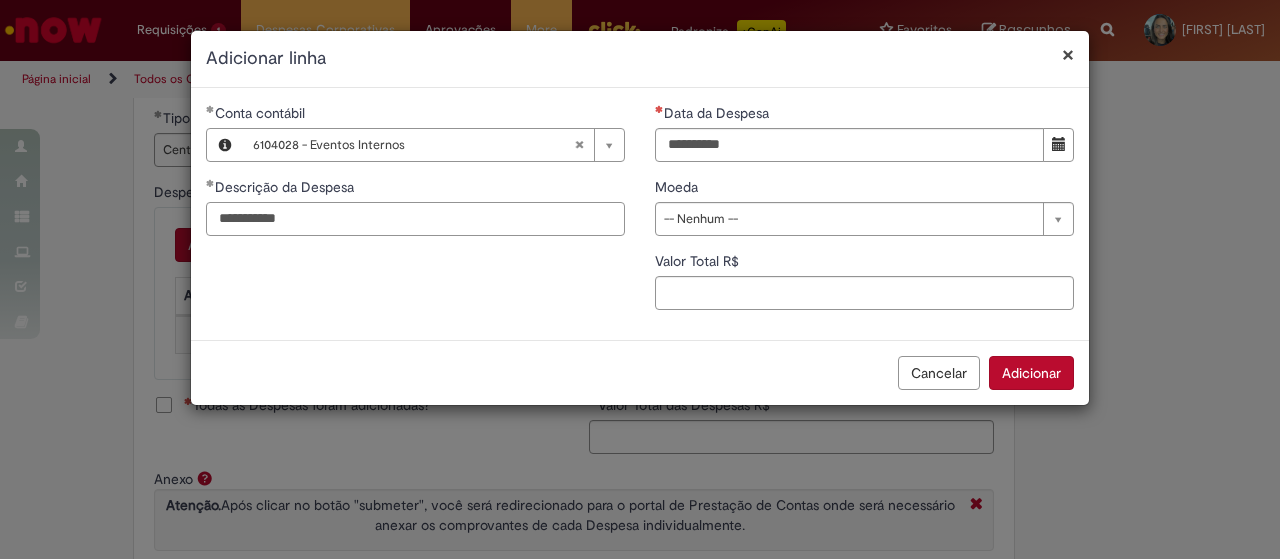 type on "**********" 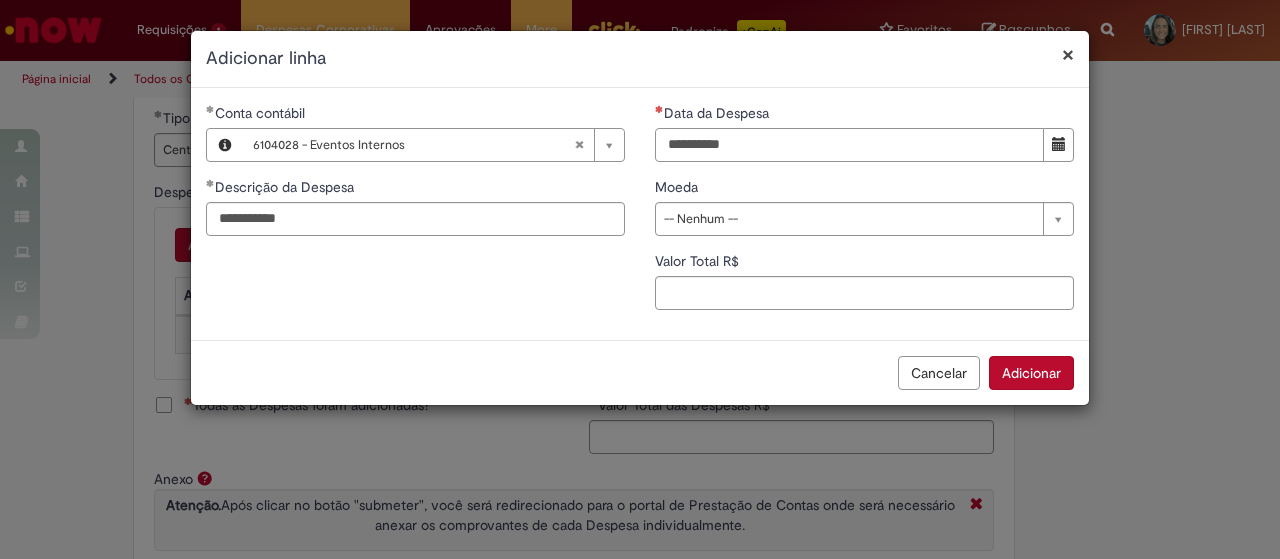 click on "Data da Despesa" at bounding box center [849, 145] 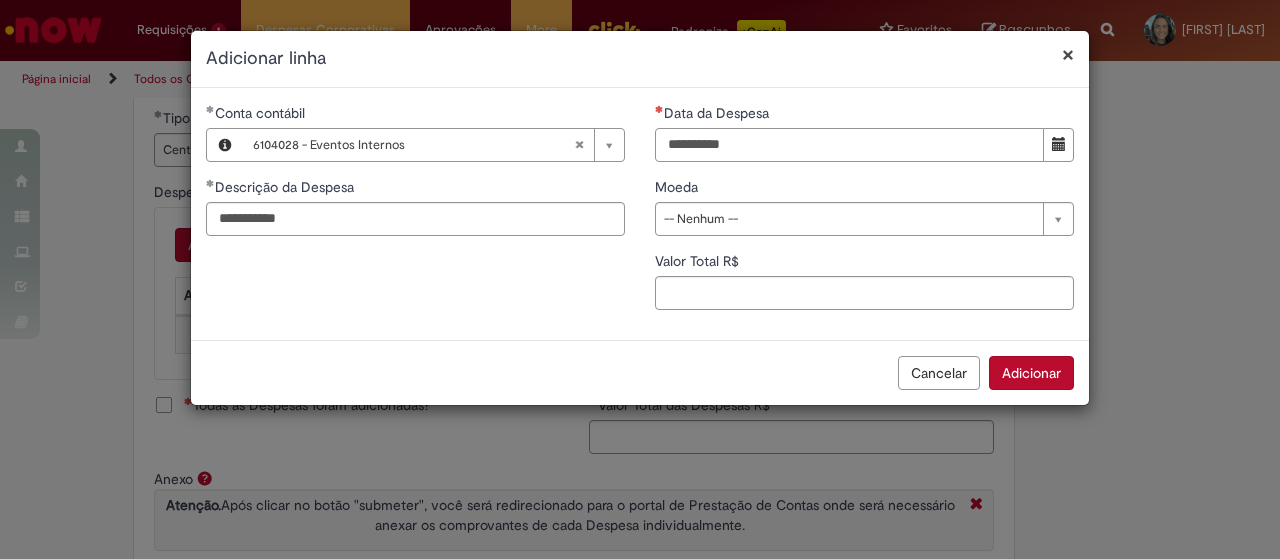 click on "Data da Despesa" at bounding box center [849, 145] 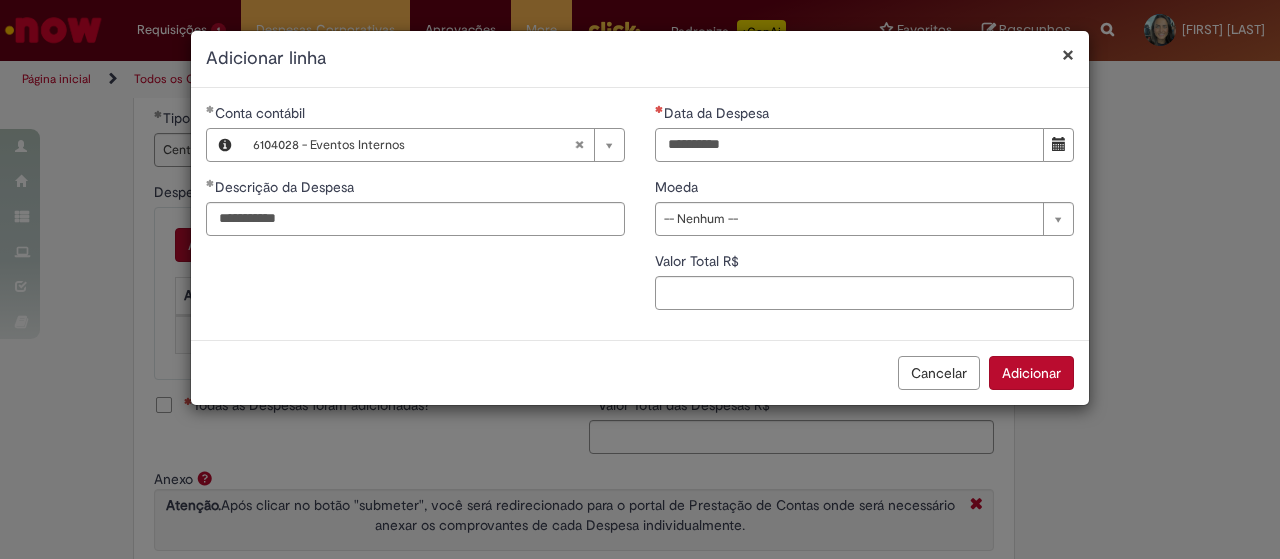 type on "**********" 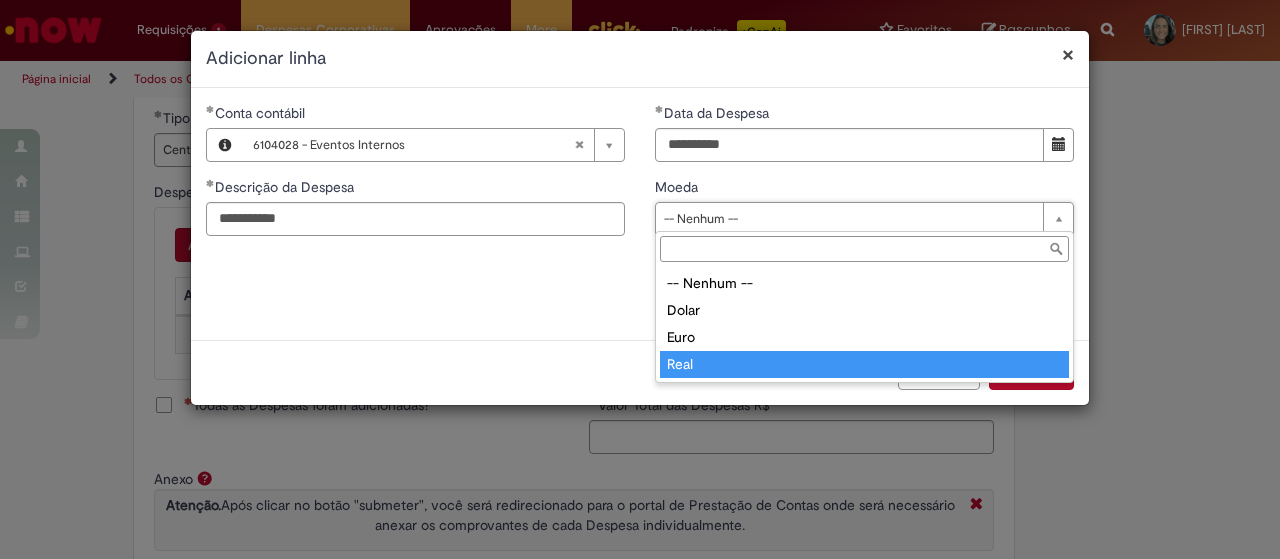 type on "****" 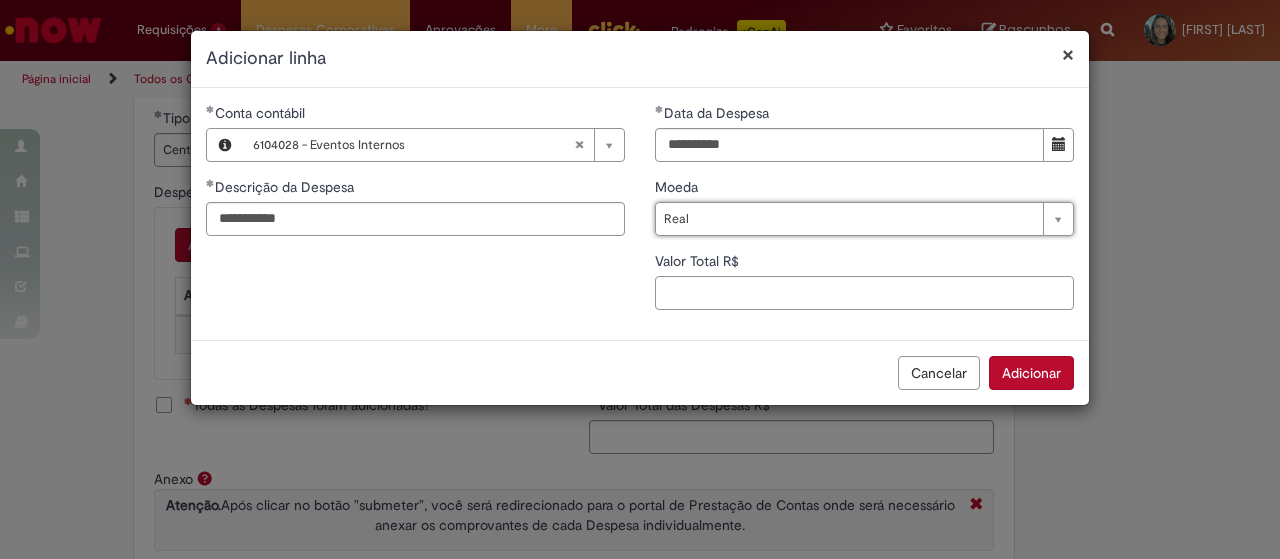 click on "Valor Total R$" at bounding box center (864, 293) 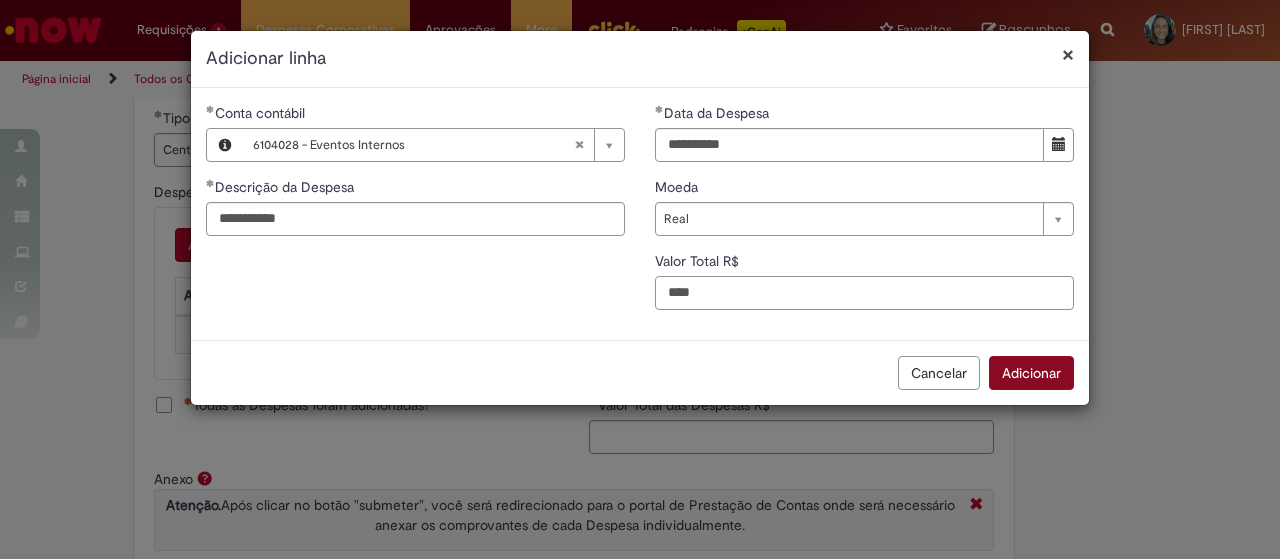 type on "****" 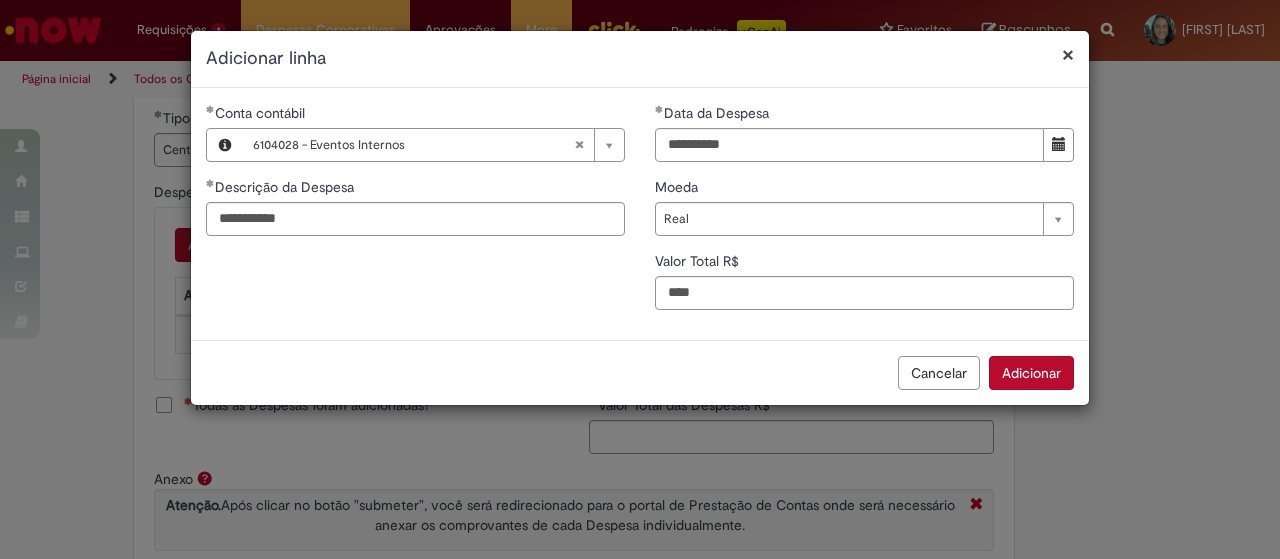 click on "Adicionar" at bounding box center [1031, 373] 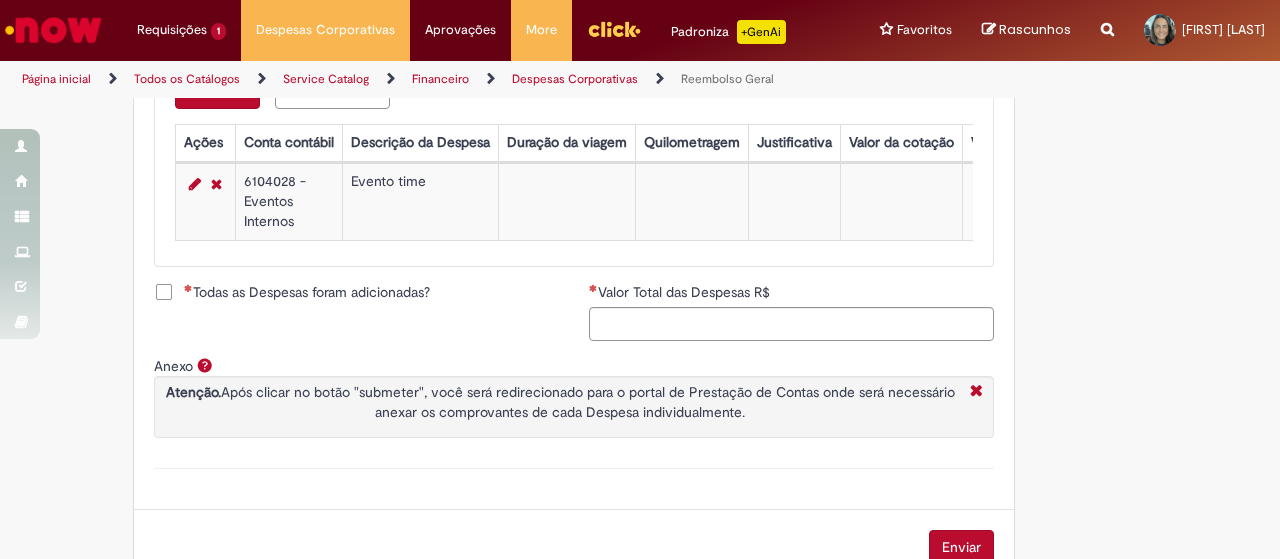 scroll, scrollTop: 915, scrollLeft: 0, axis: vertical 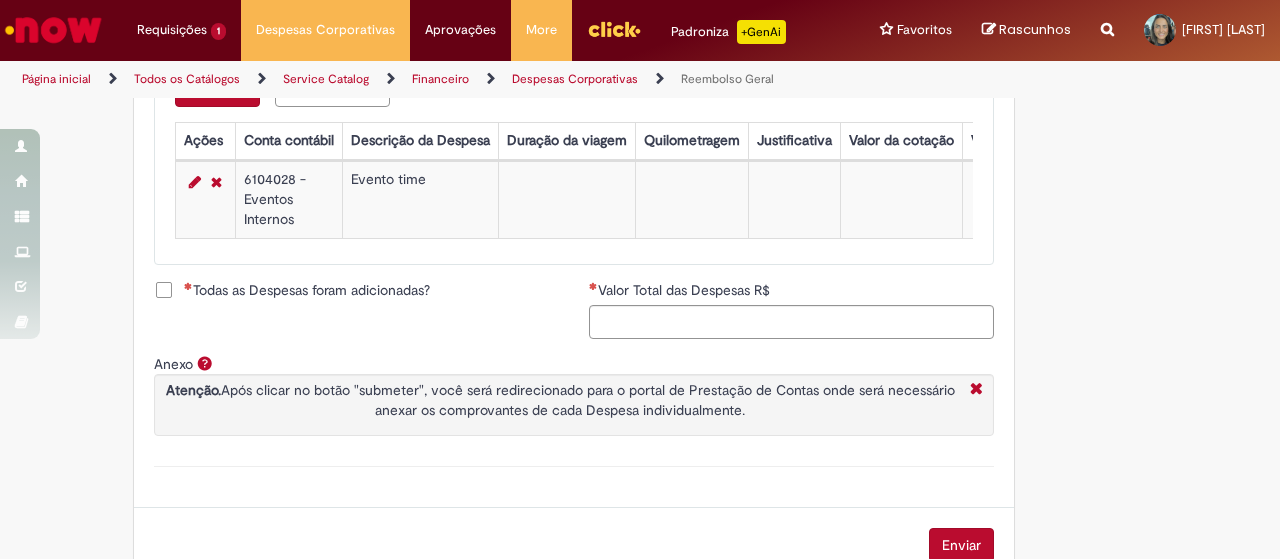 click on "Todas as Despesas foram adicionadas?" at bounding box center [307, 290] 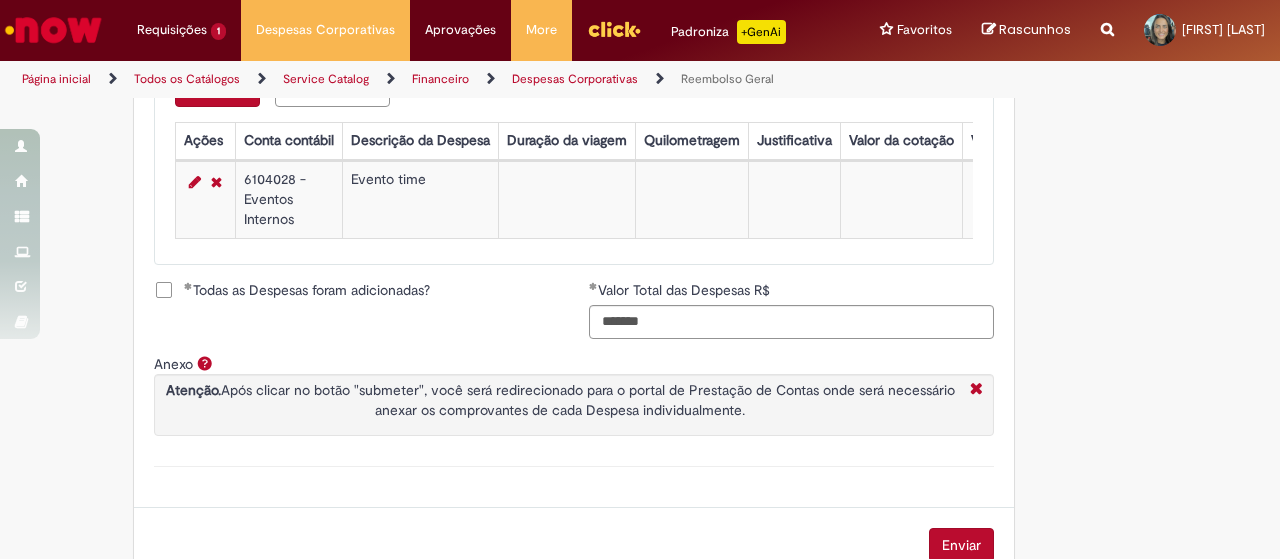 scroll, scrollTop: 969, scrollLeft: 0, axis: vertical 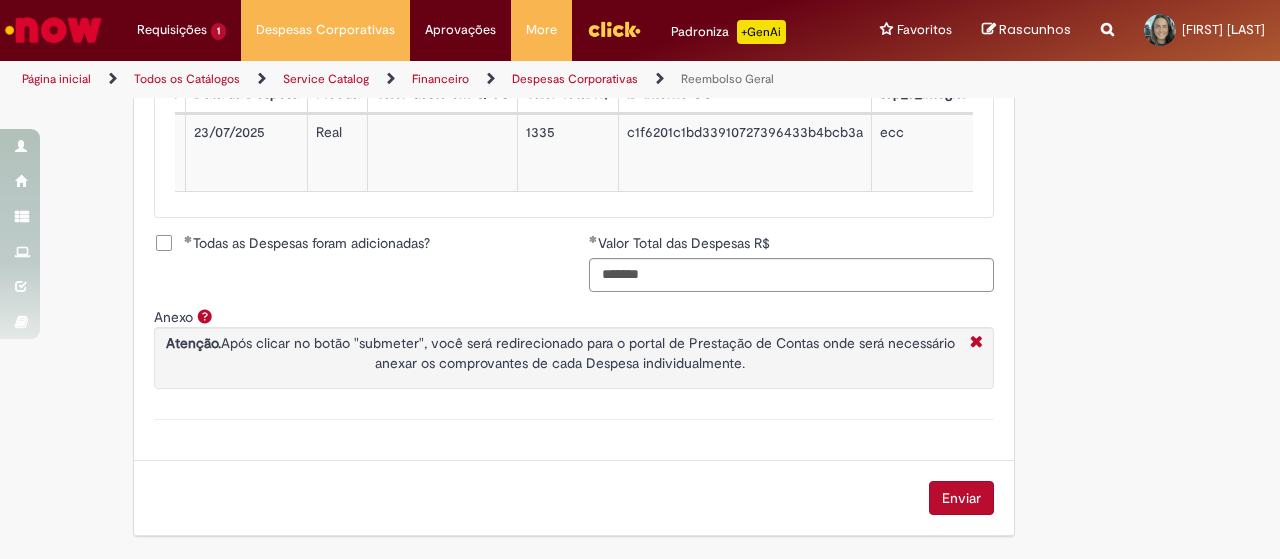 click on "Enviar" at bounding box center (961, 498) 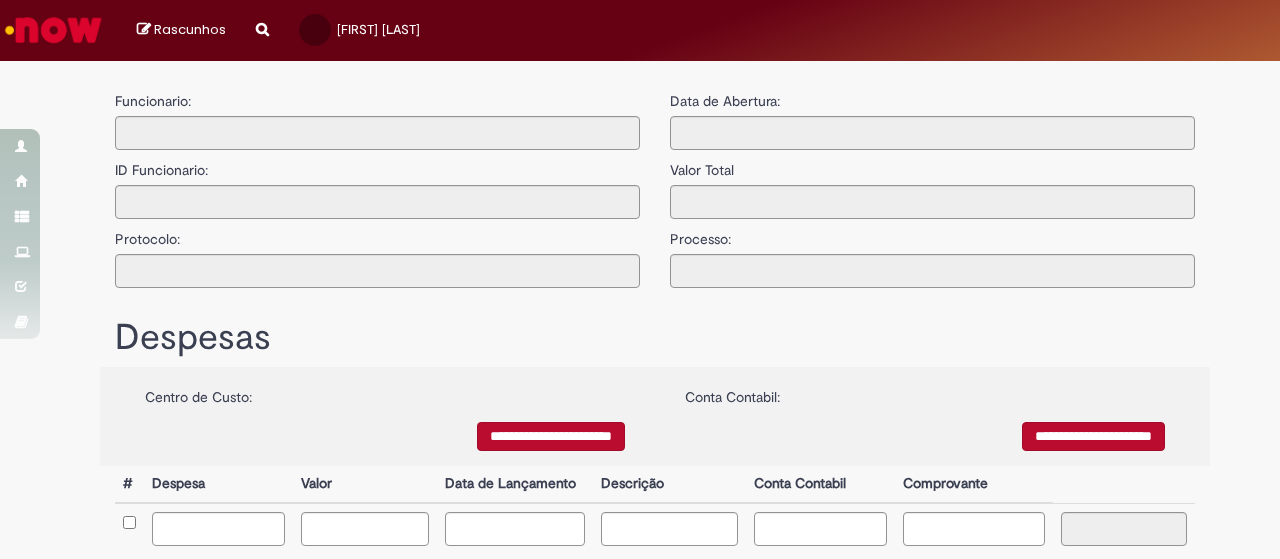 type on "**********" 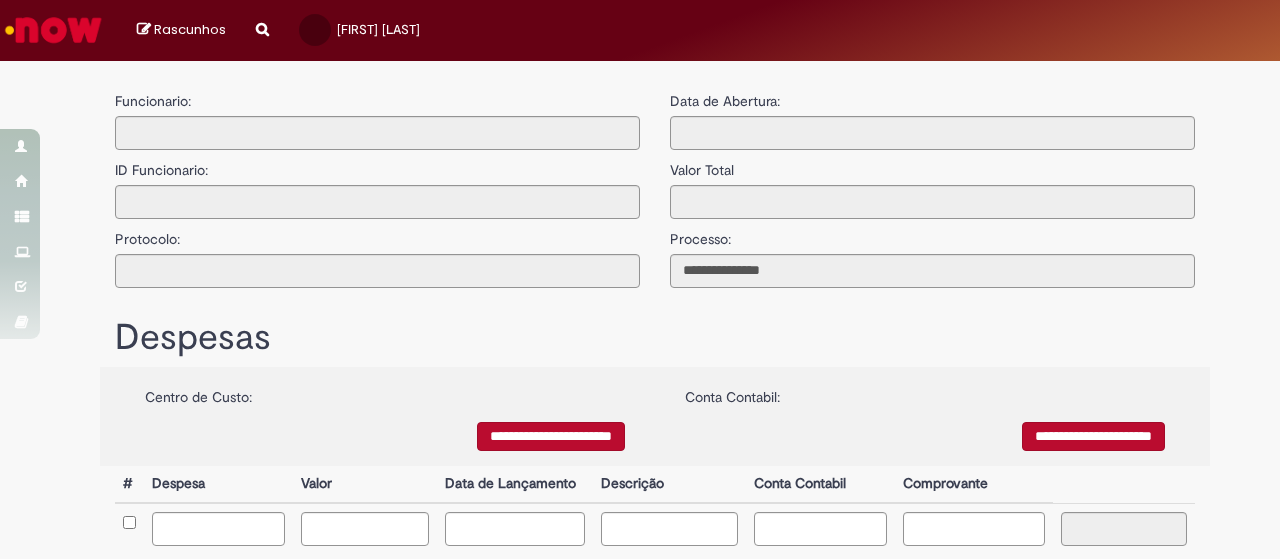 scroll, scrollTop: 0, scrollLeft: 0, axis: both 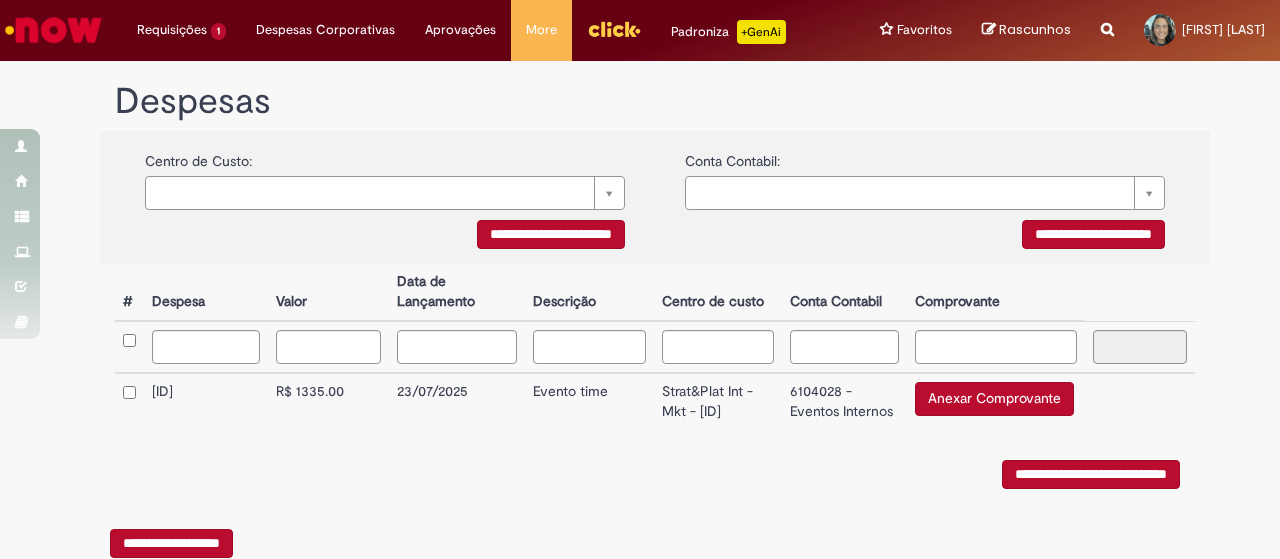 click on "Anexar Comprovante" at bounding box center (994, 399) 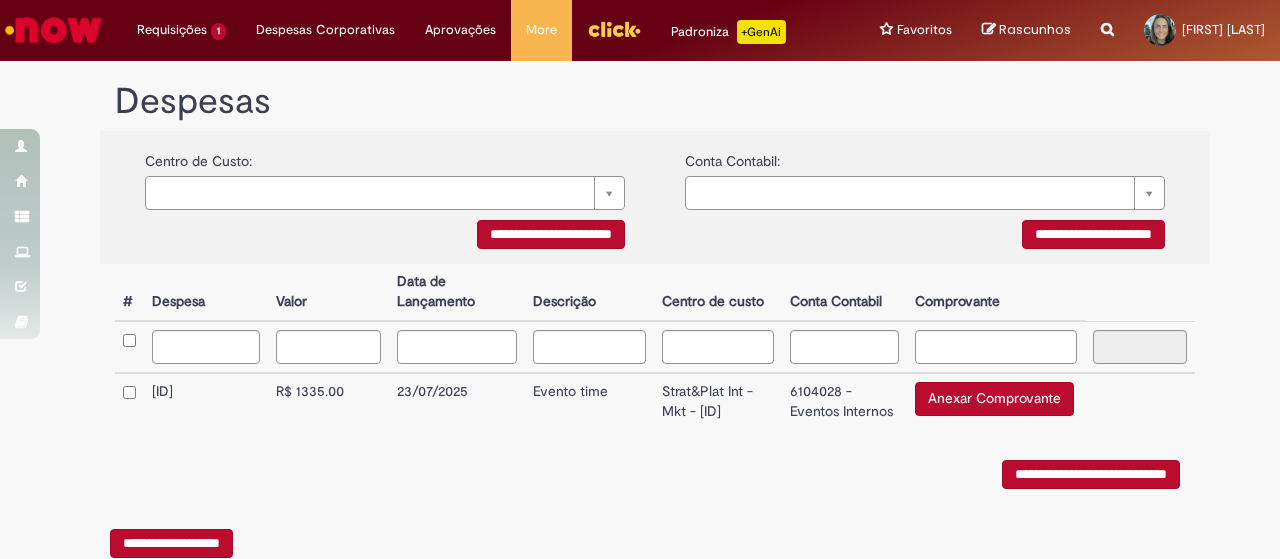 click on "Anexar Comprovante" at bounding box center [994, 399] 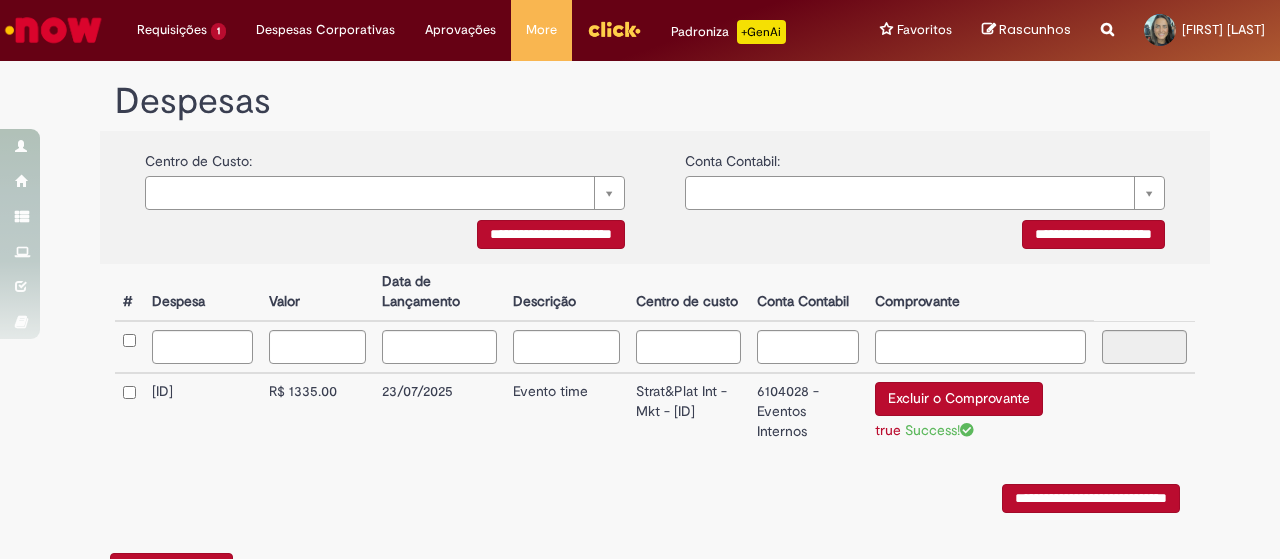 scroll, scrollTop: 423, scrollLeft: 0, axis: vertical 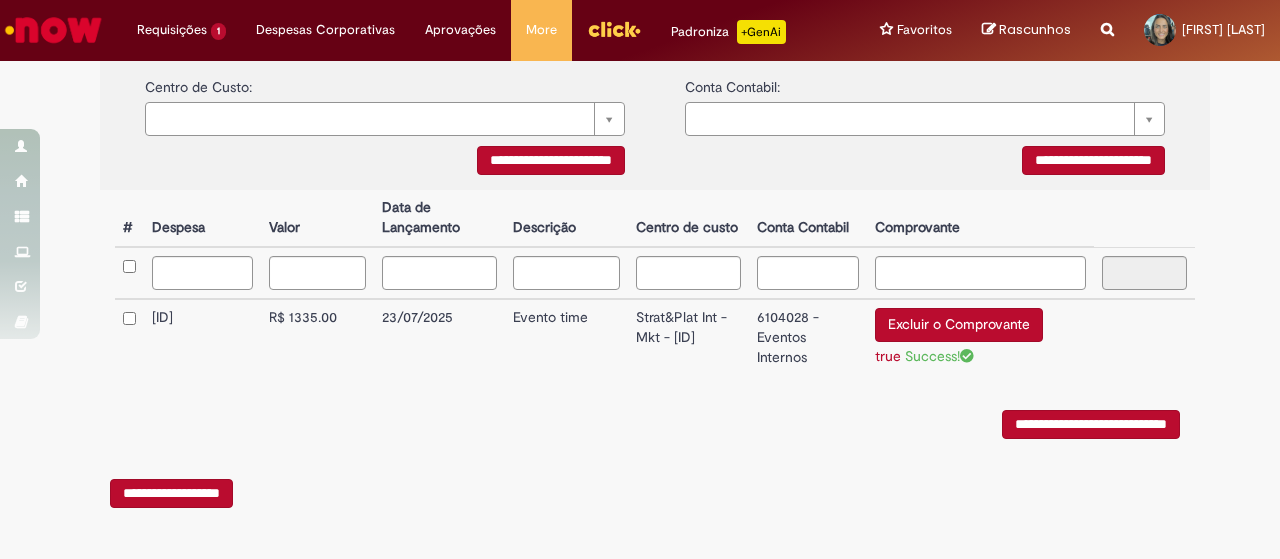 click on "**********" at bounding box center [1091, 424] 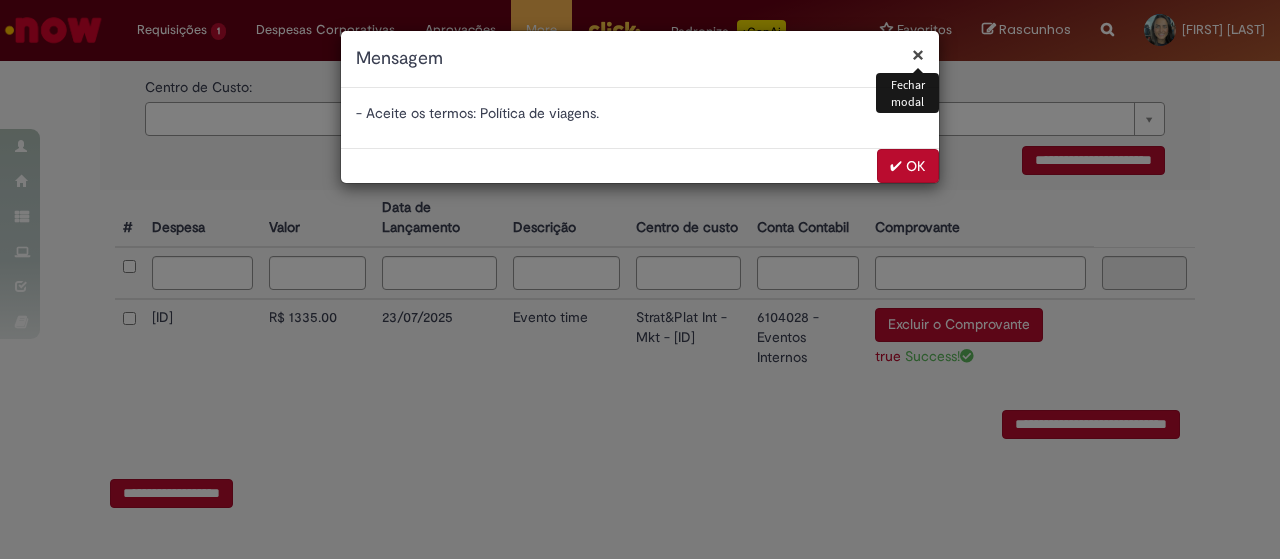 click on "✔ OK" at bounding box center [908, 166] 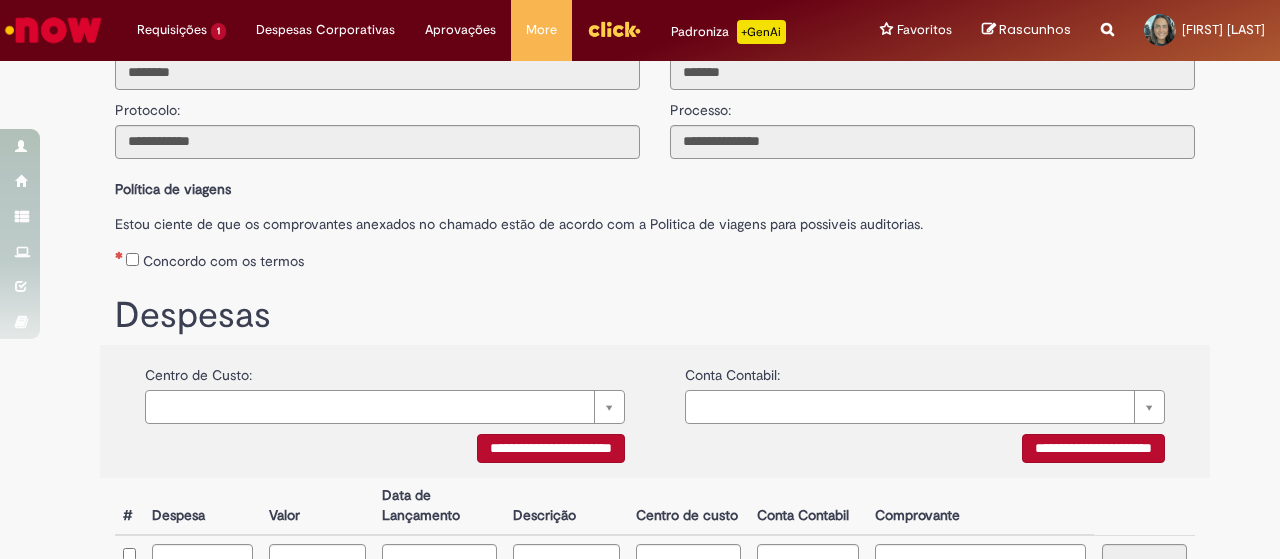 scroll, scrollTop: 0, scrollLeft: 0, axis: both 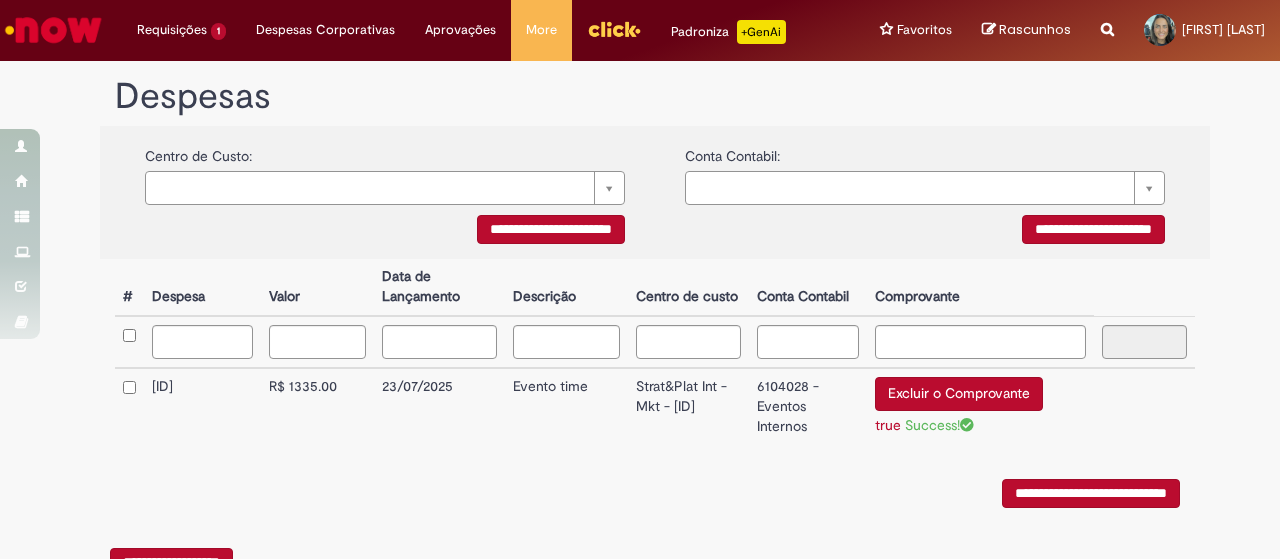 click on "**********" at bounding box center [551, 229] 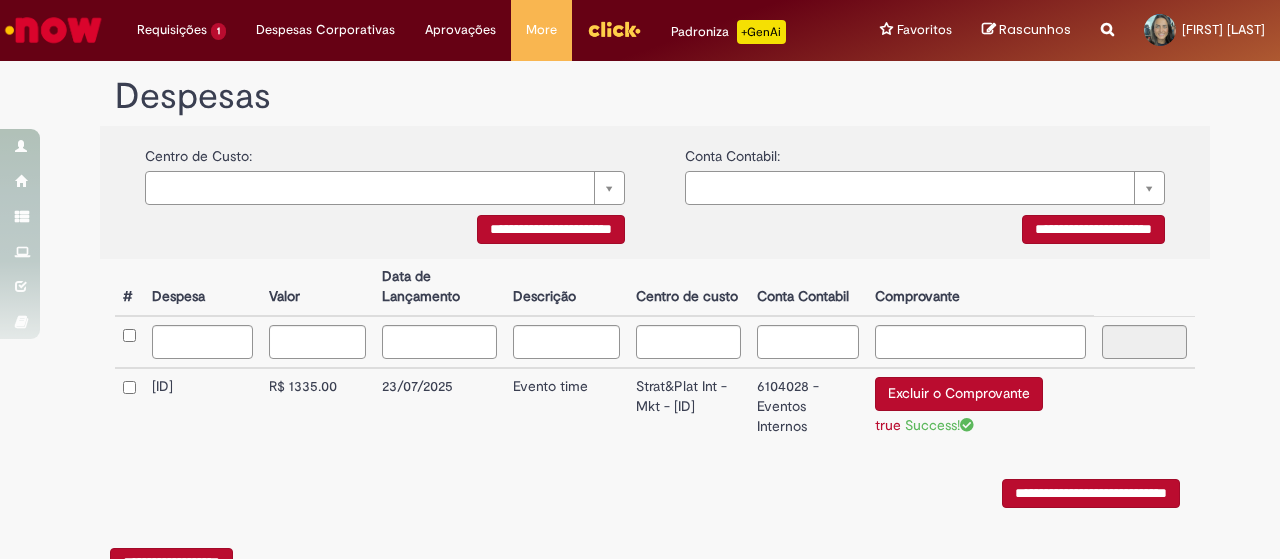 click on "**********" at bounding box center [1093, 229] 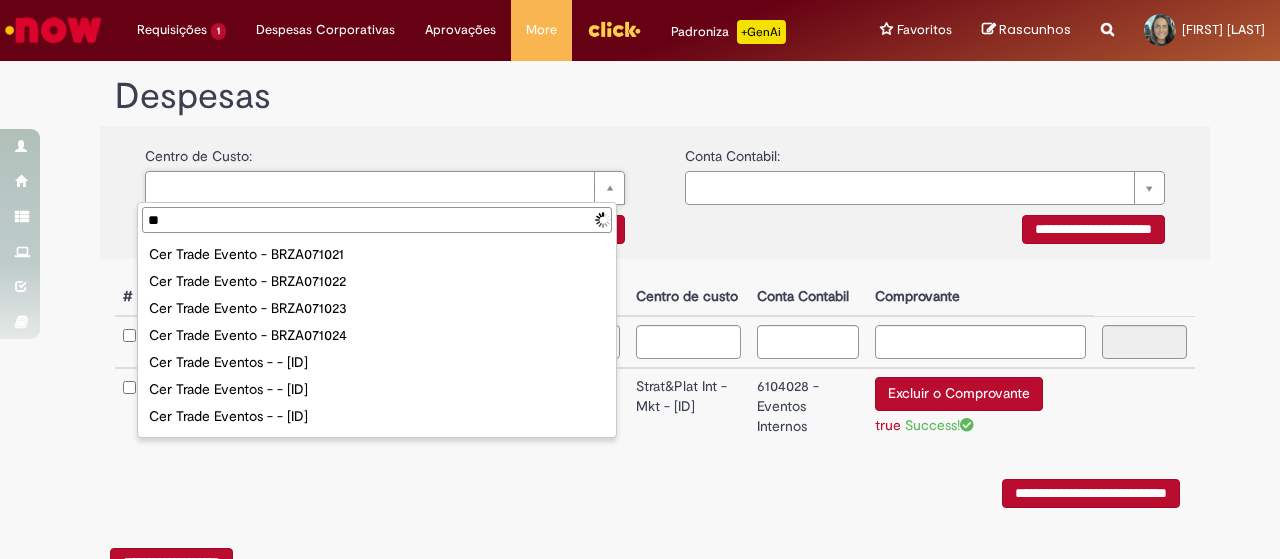 type on "*" 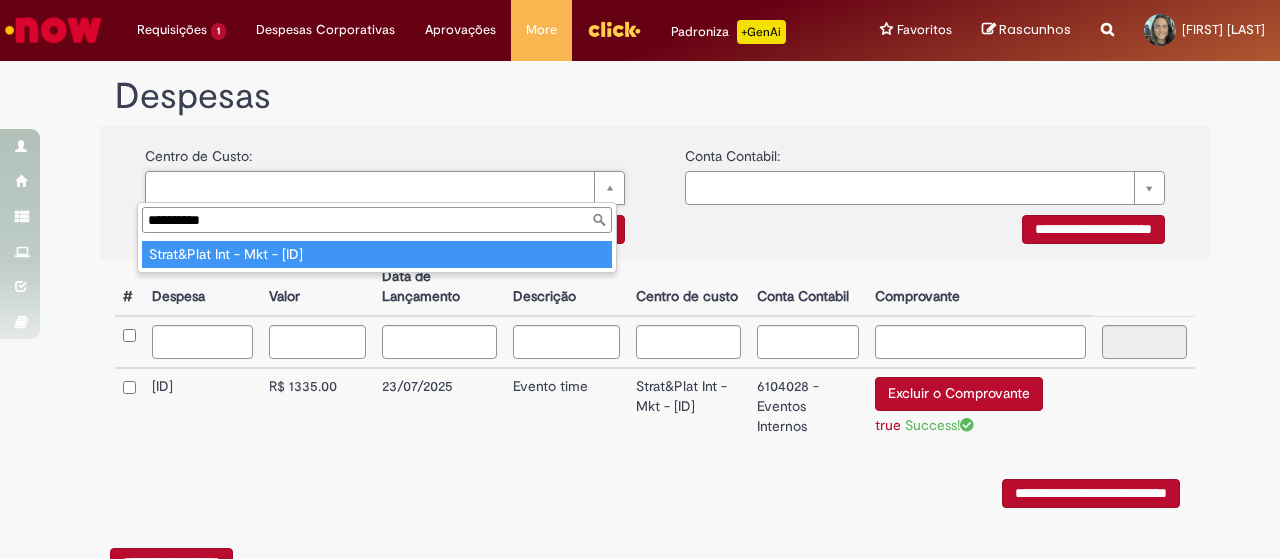 type on "**********" 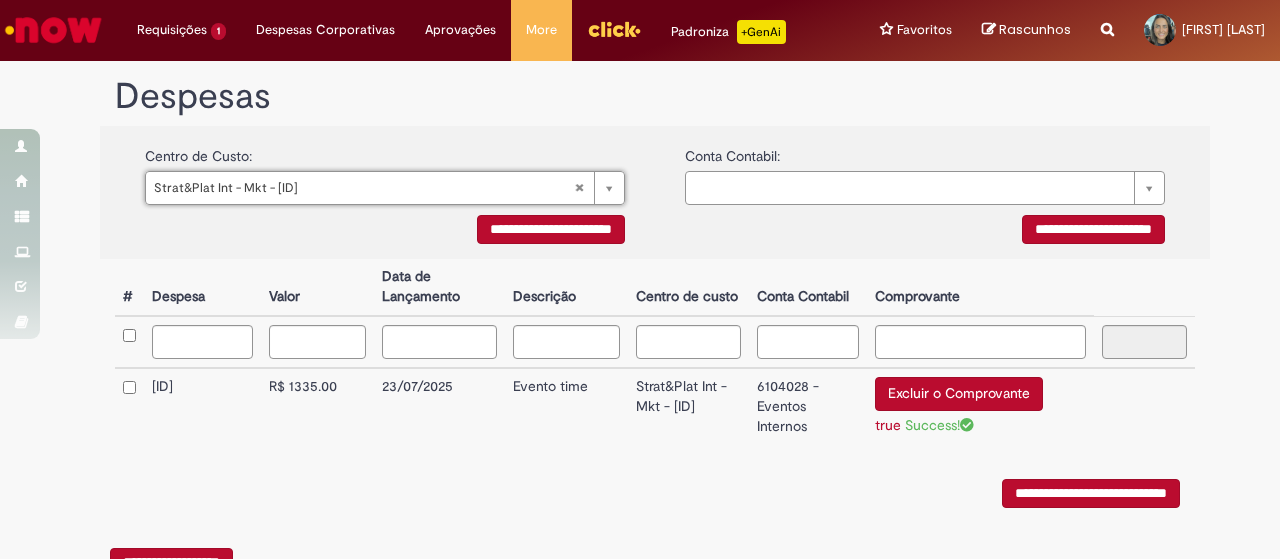 click on "**********" at bounding box center [925, 232] 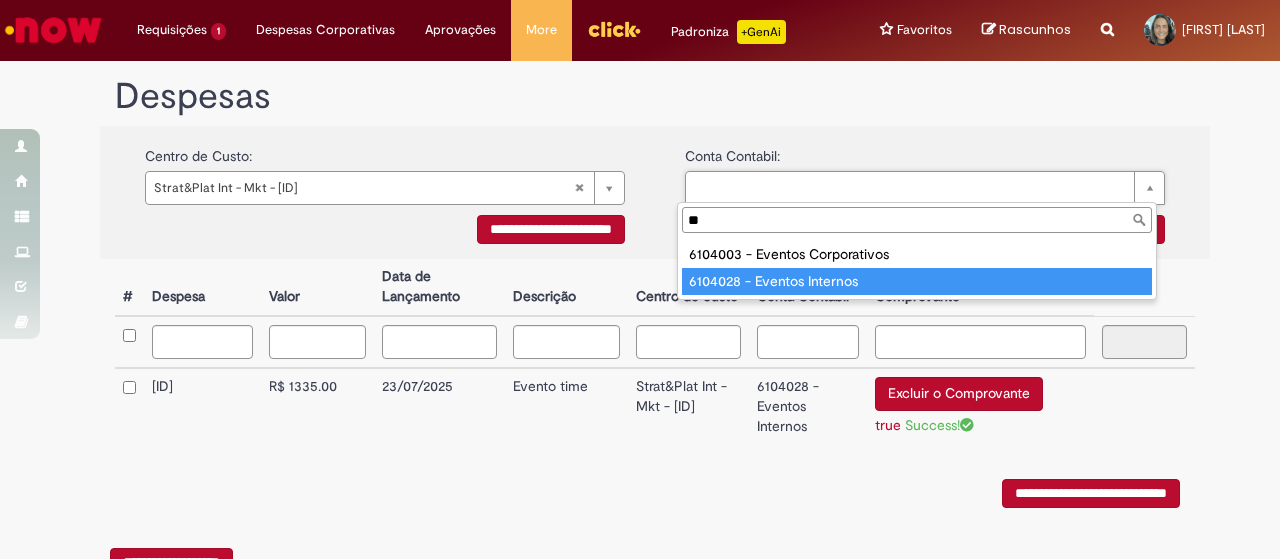 type on "**" 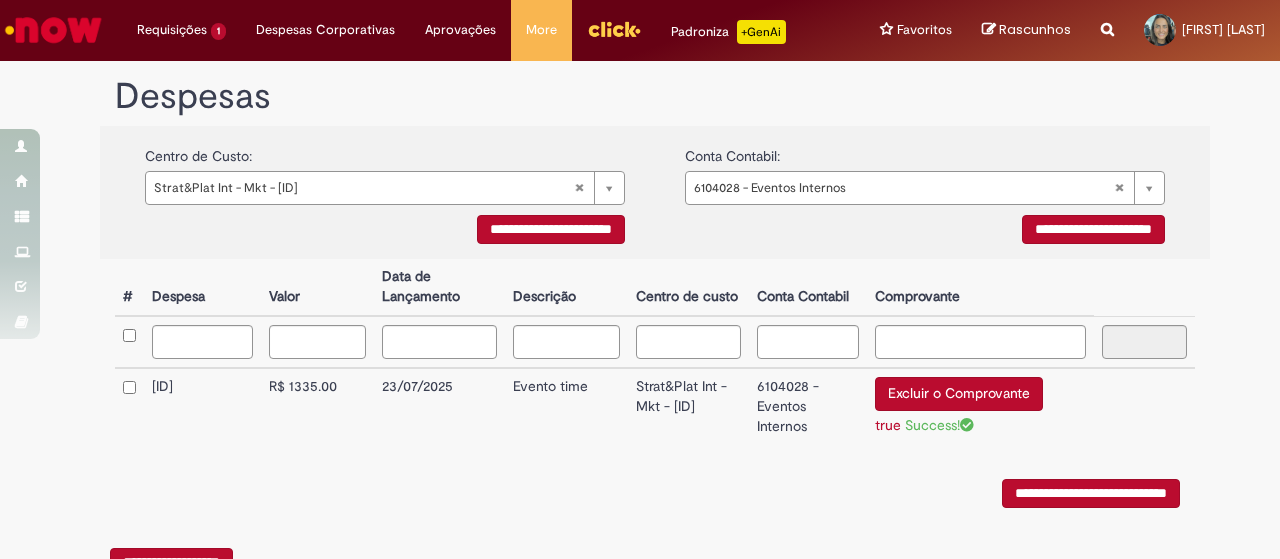 click on "**********" at bounding box center (925, 232) 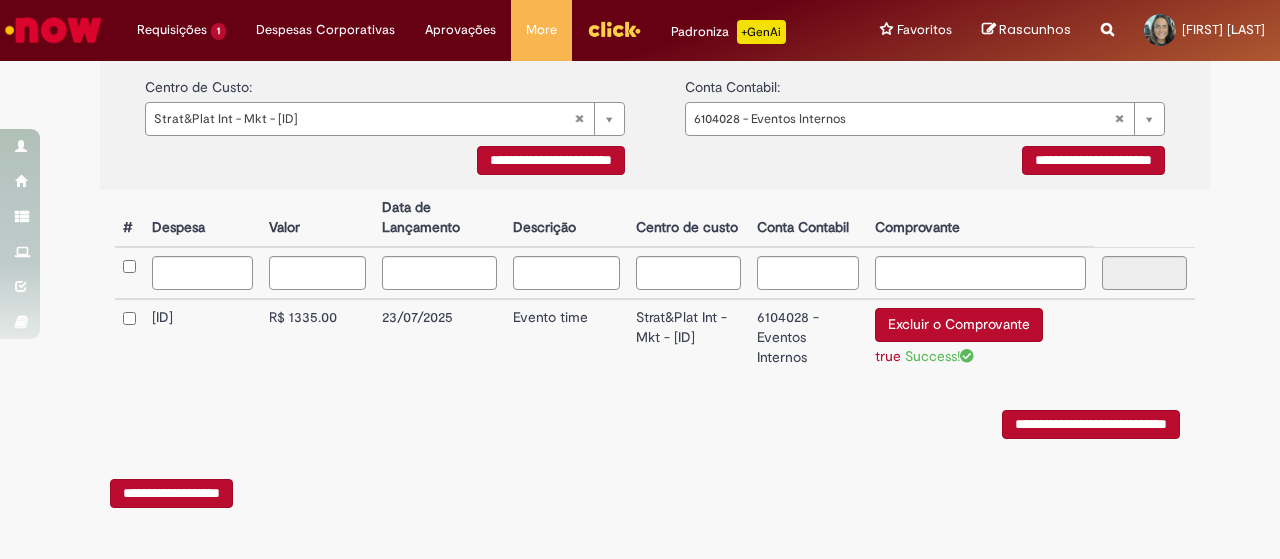 click on "**********" at bounding box center [1091, 424] 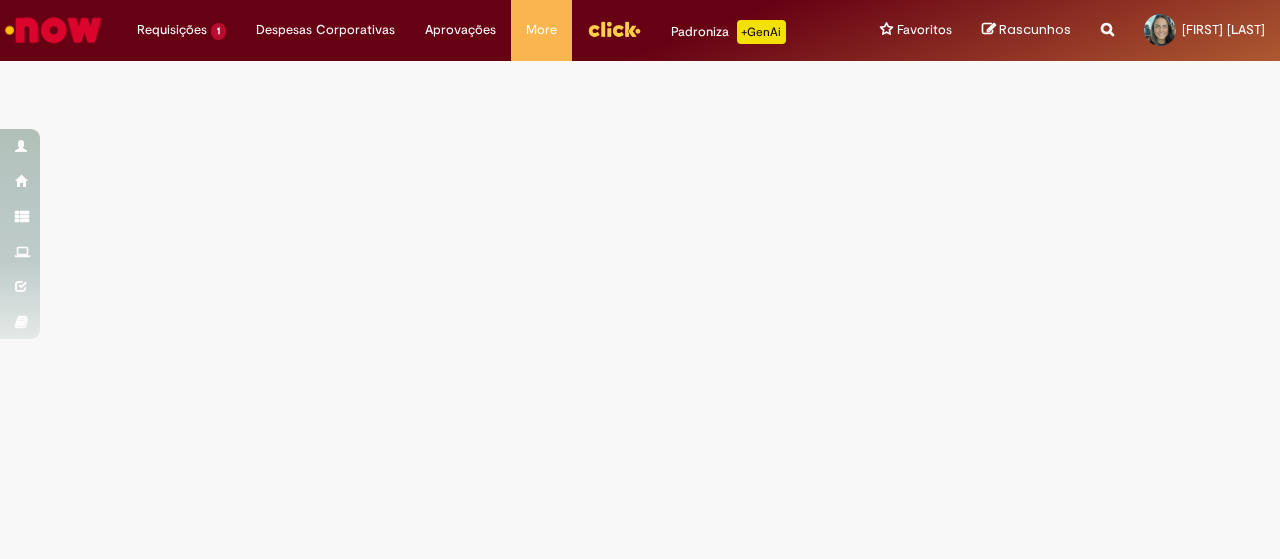scroll, scrollTop: 0, scrollLeft: 0, axis: both 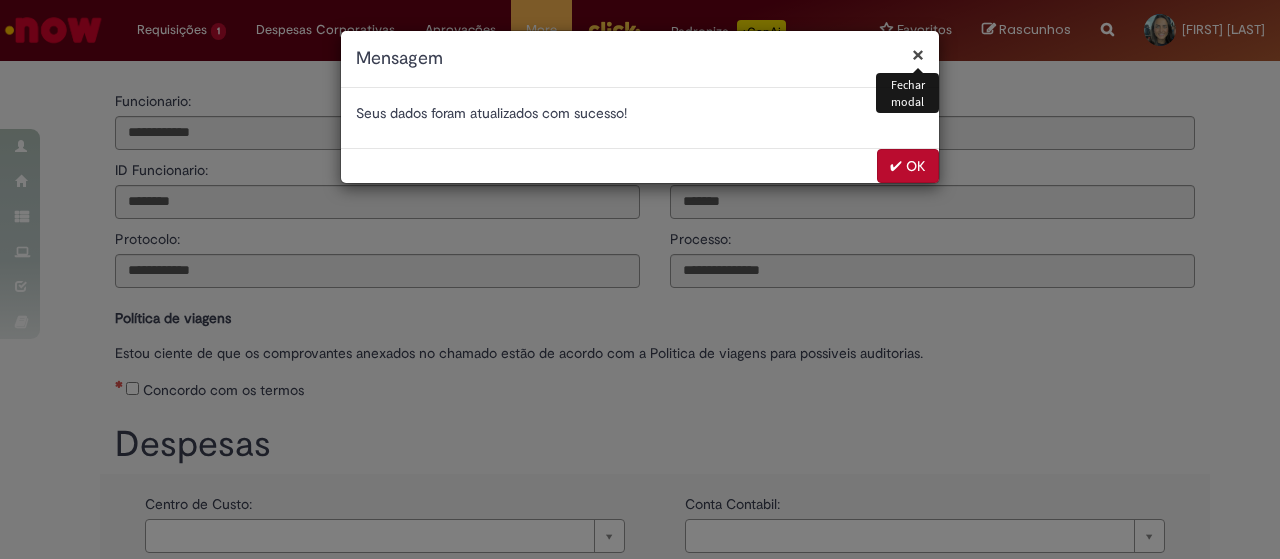 click on "✔ OK" at bounding box center (908, 166) 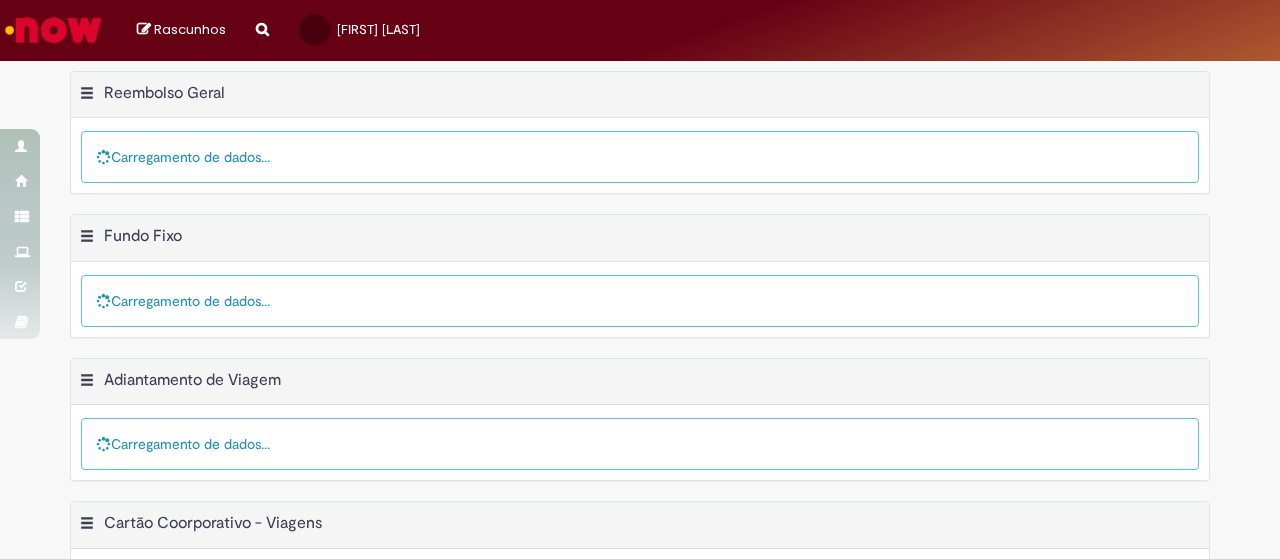 scroll, scrollTop: 0, scrollLeft: 0, axis: both 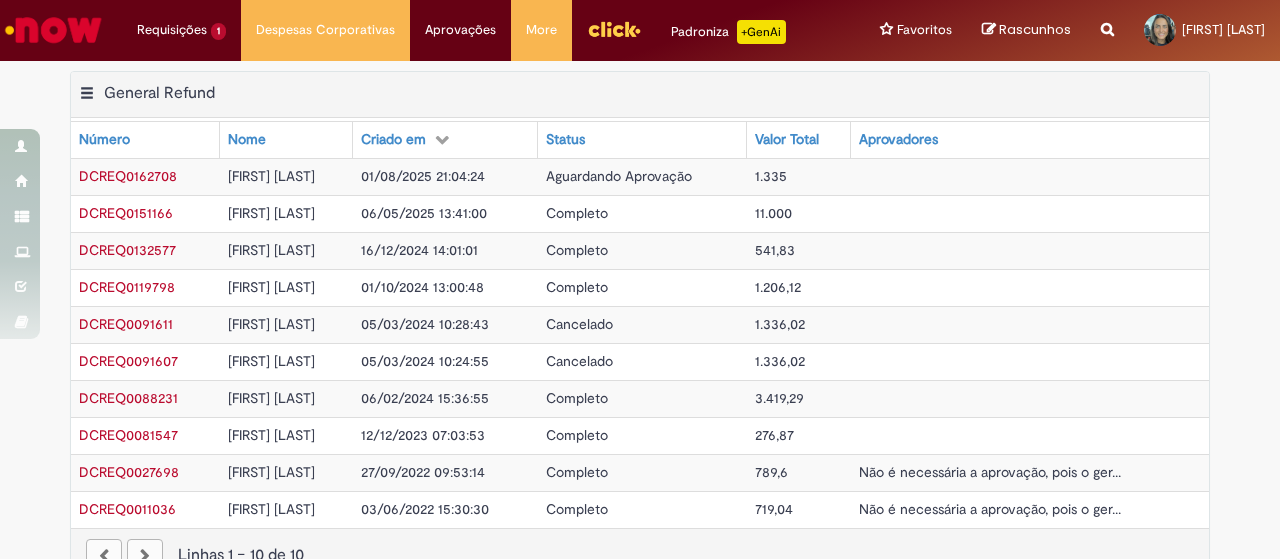 click on "01/08/2025 21:04:24" at bounding box center (423, 176) 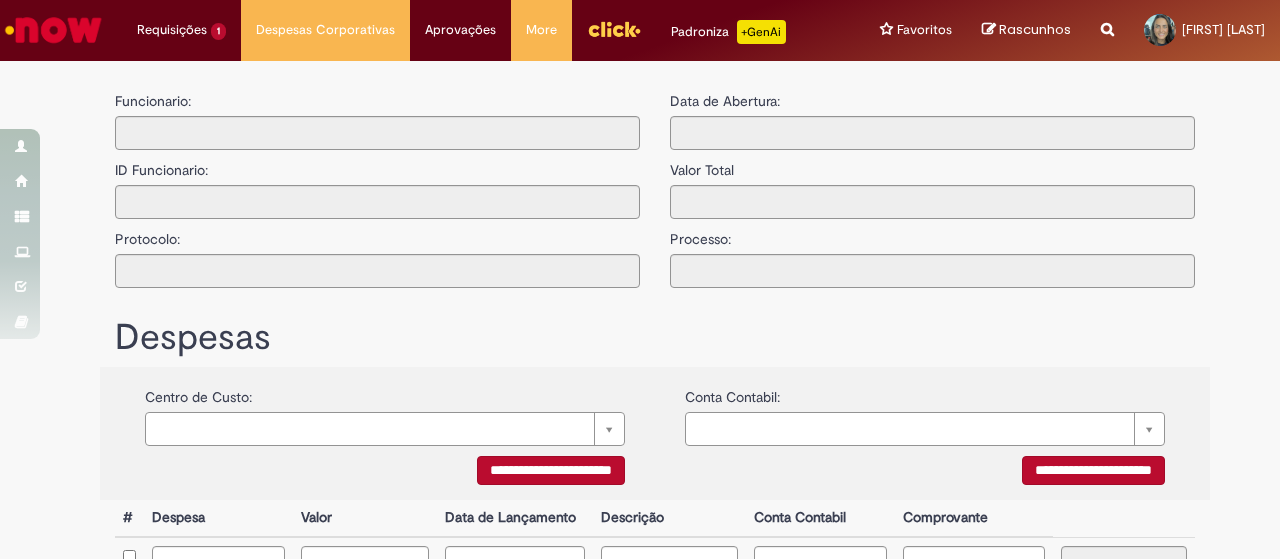 type on "**********" 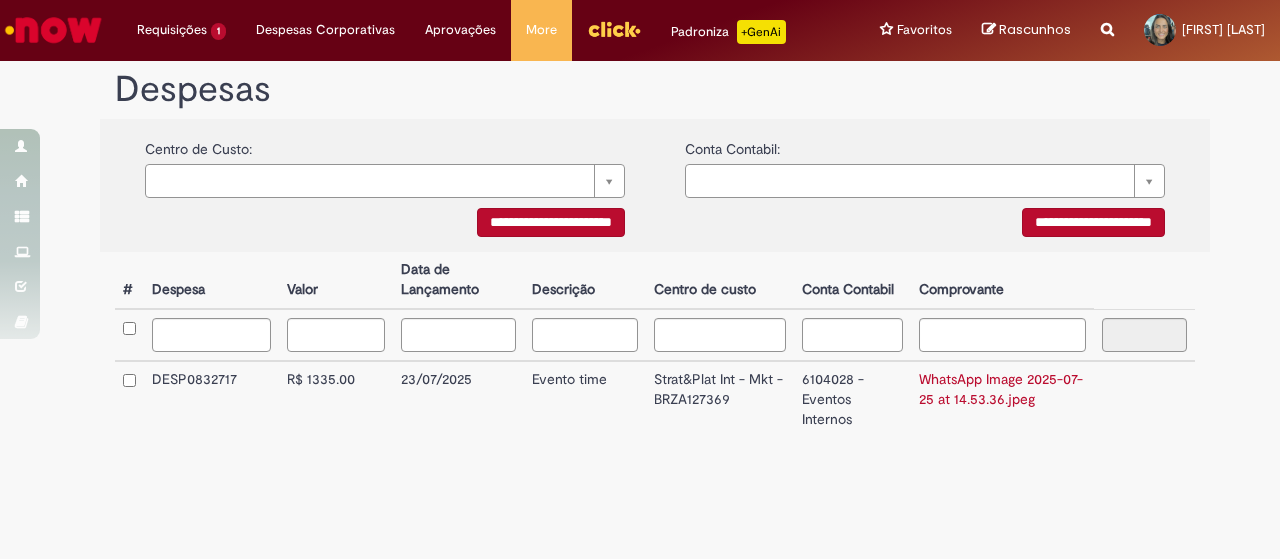 scroll, scrollTop: 0, scrollLeft: 0, axis: both 